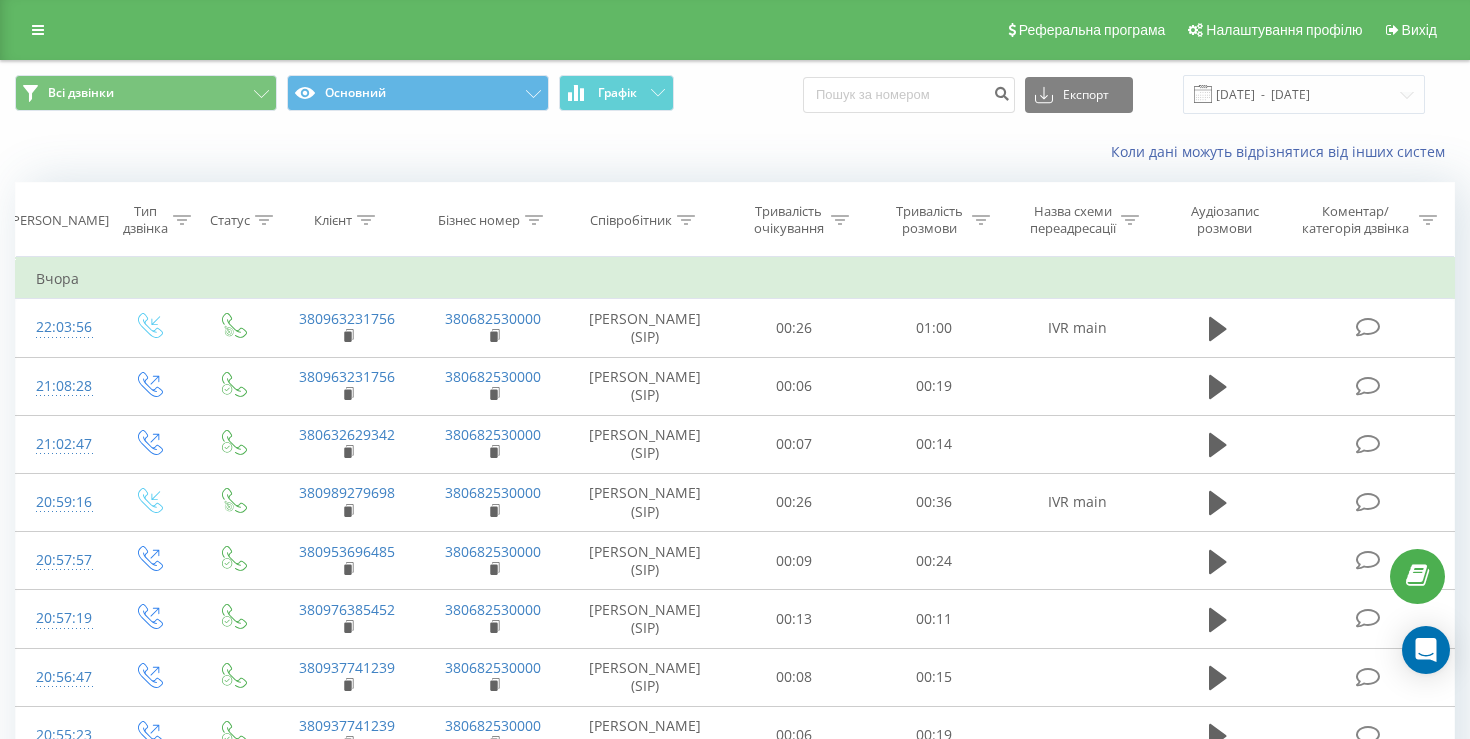 scroll, scrollTop: 1782, scrollLeft: 0, axis: vertical 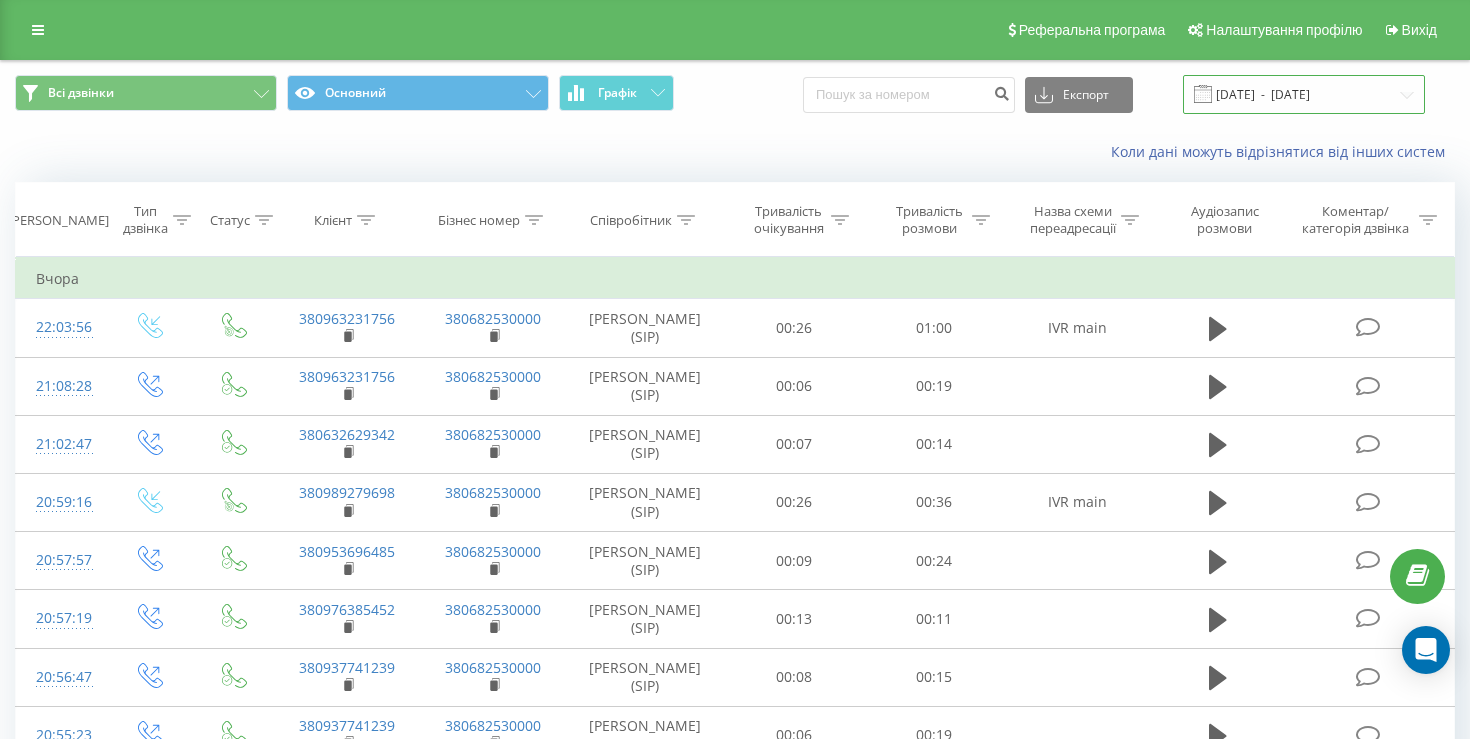click on "11.07.2025  -  11.07.2025" at bounding box center [1304, 94] 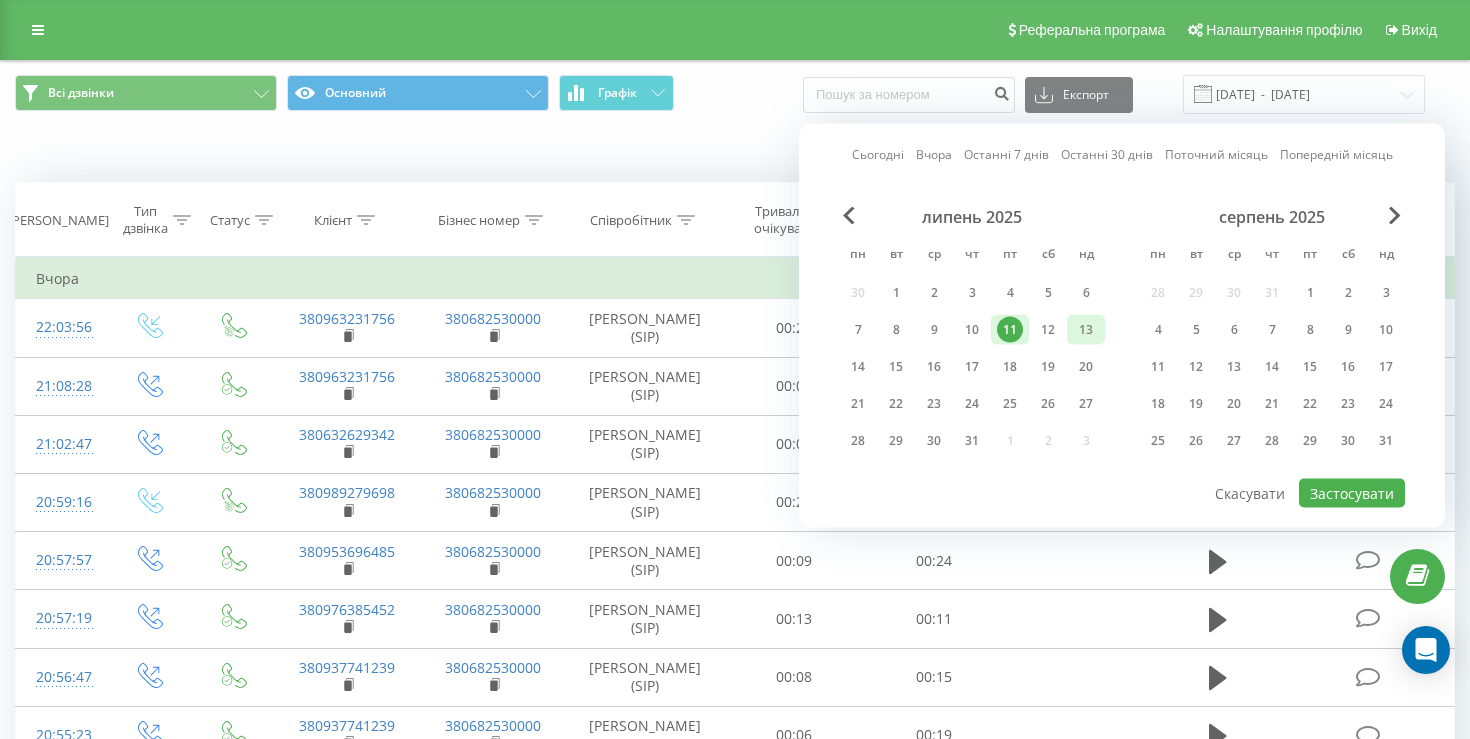 click on "13" at bounding box center (1086, 330) 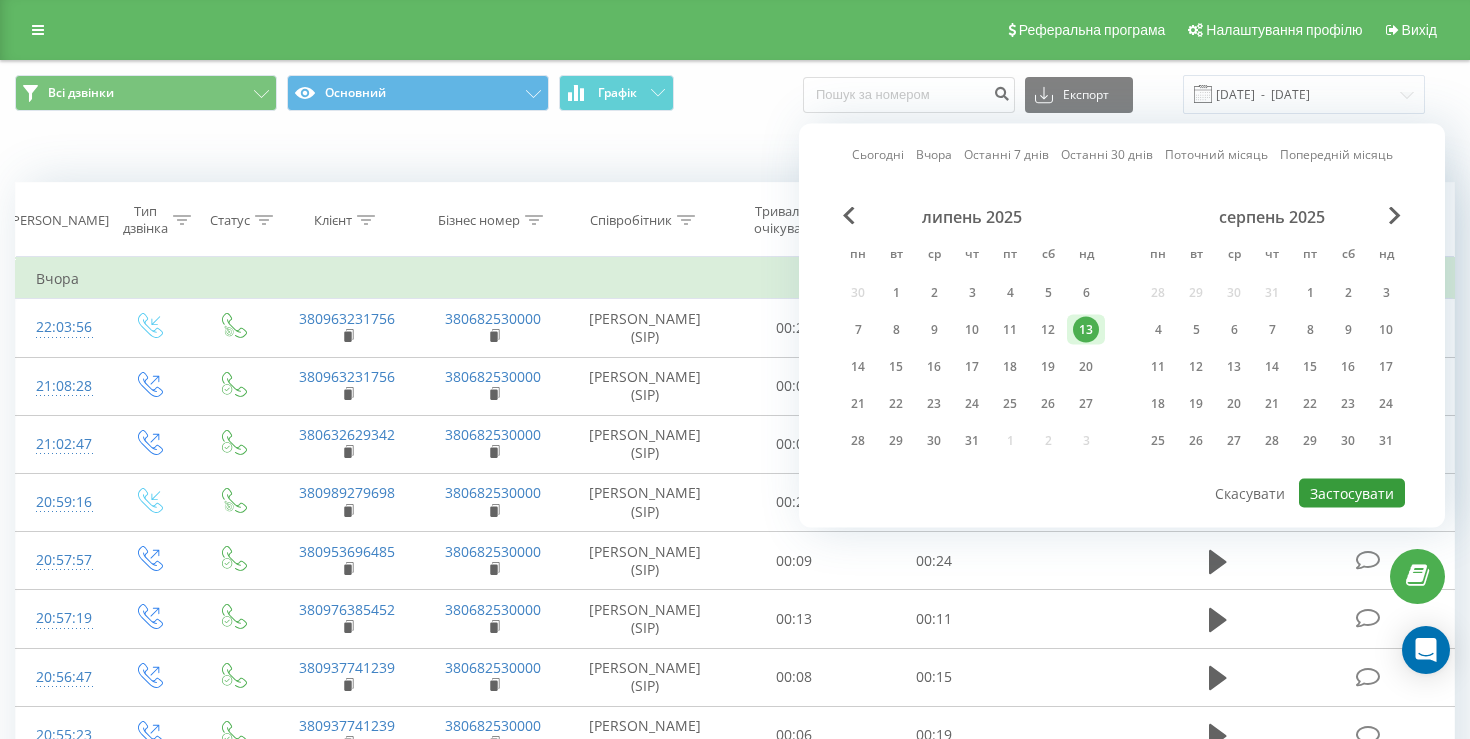 click on "Застосувати" at bounding box center (1352, 493) 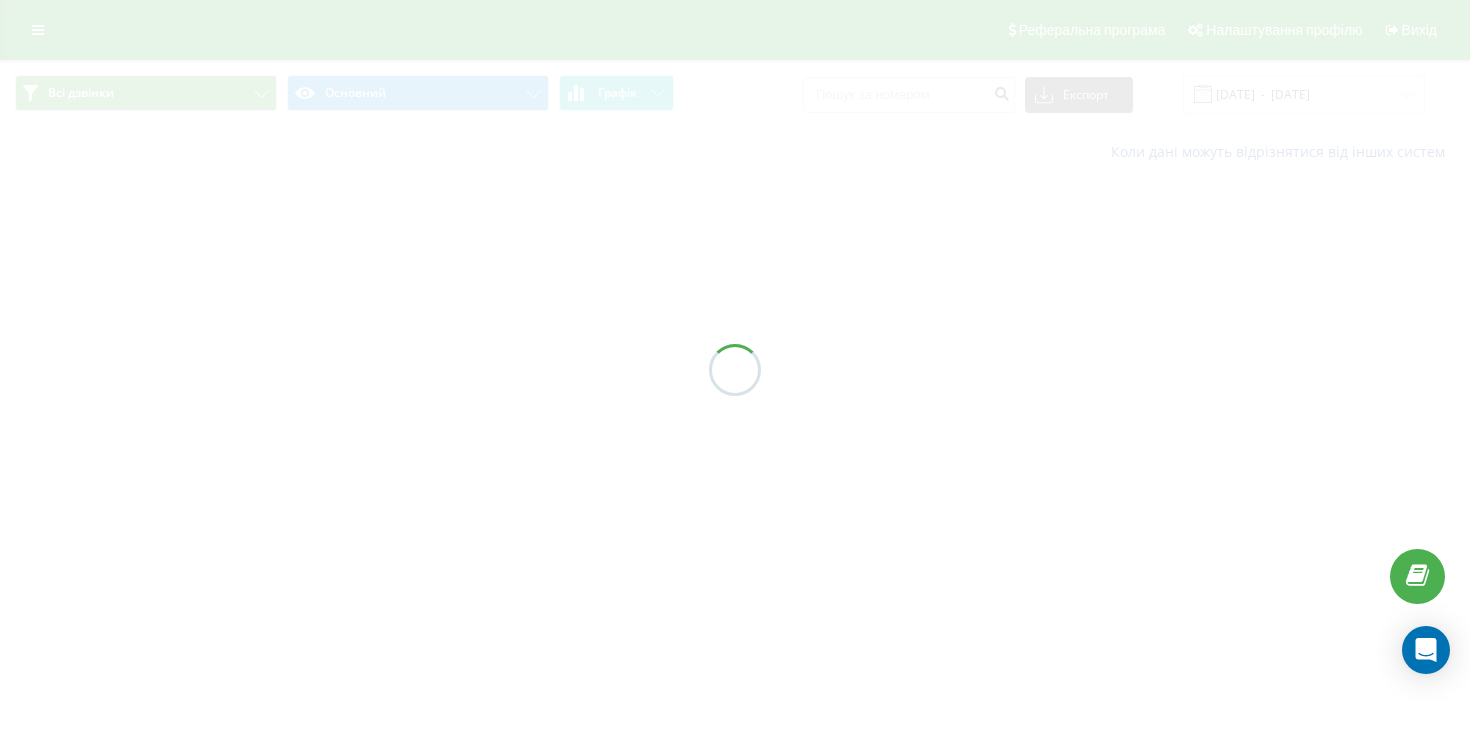 type on "[DATE]  -  [DATE]" 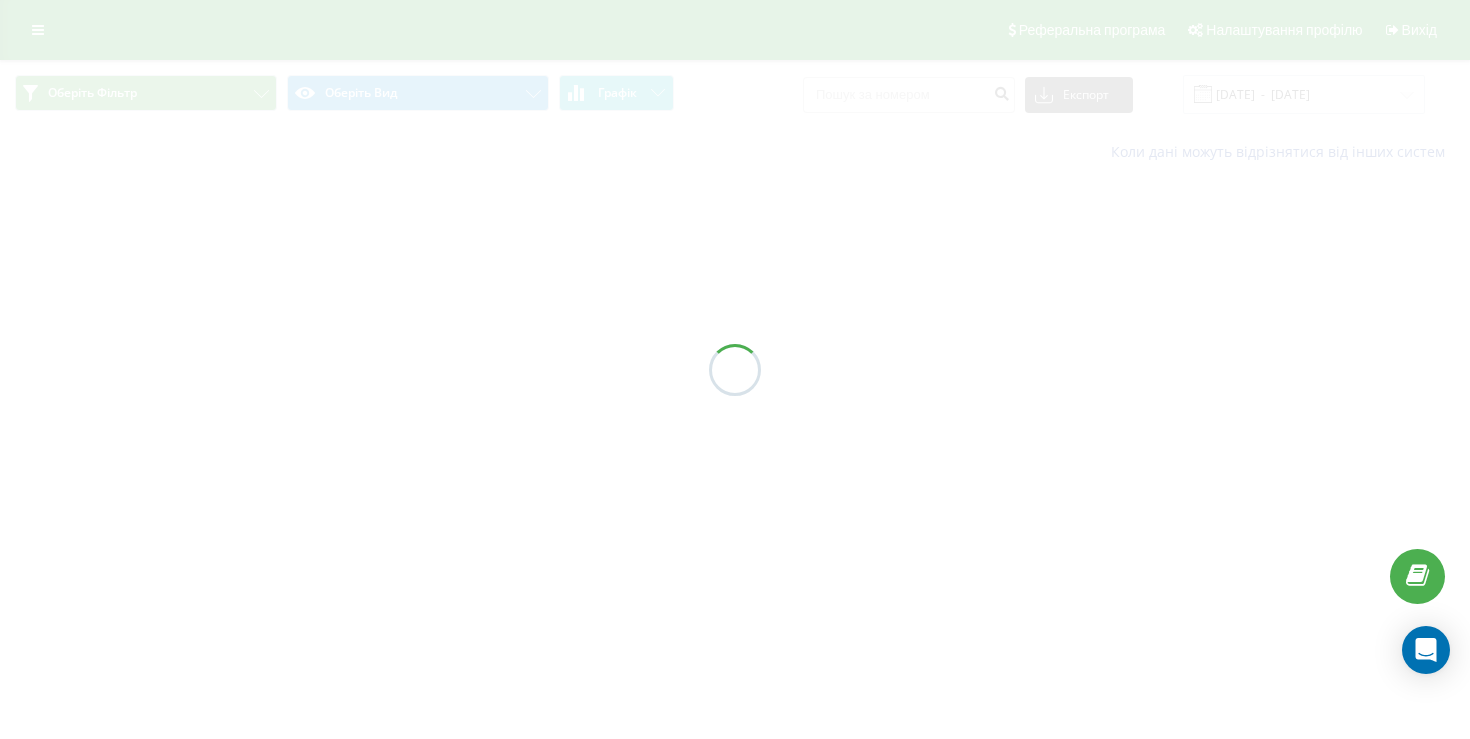 scroll, scrollTop: 0, scrollLeft: 0, axis: both 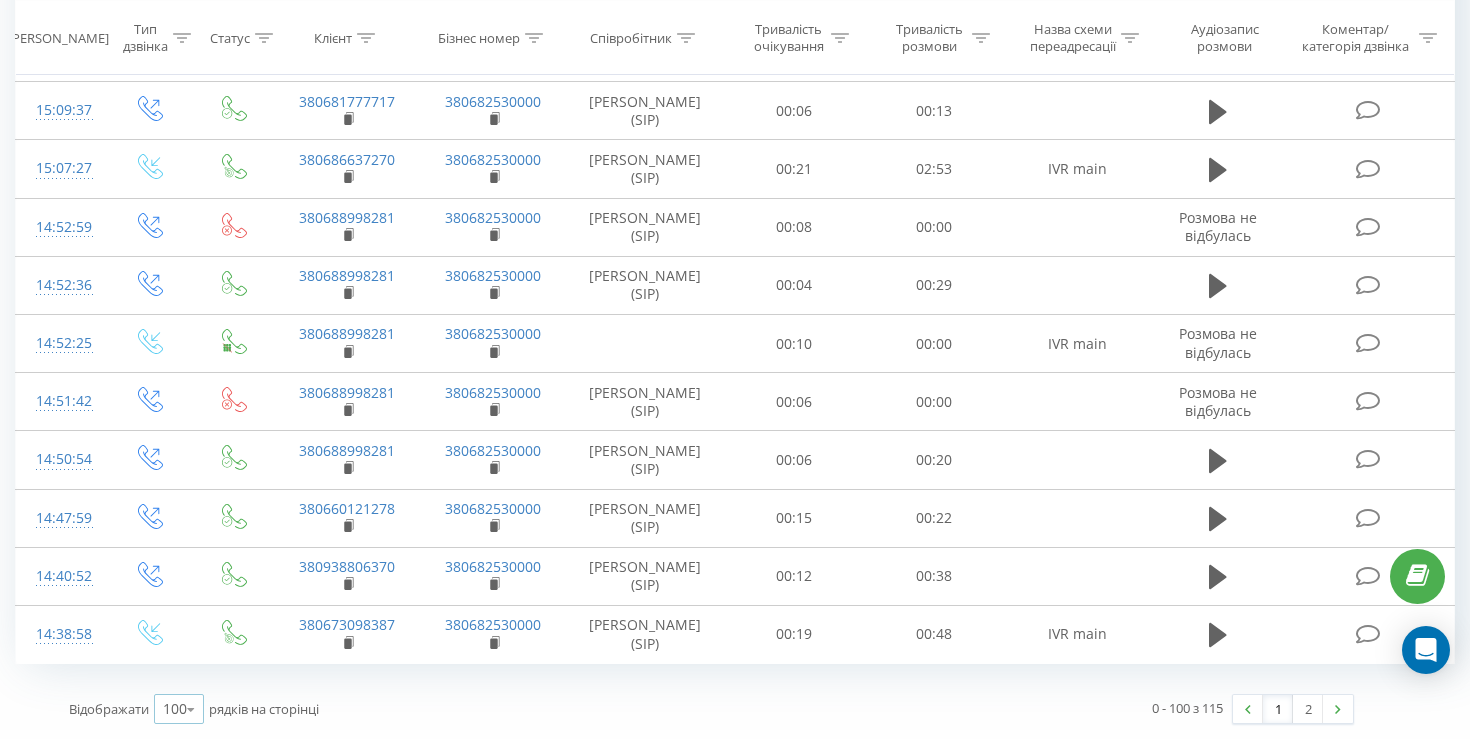click at bounding box center (191, 709) 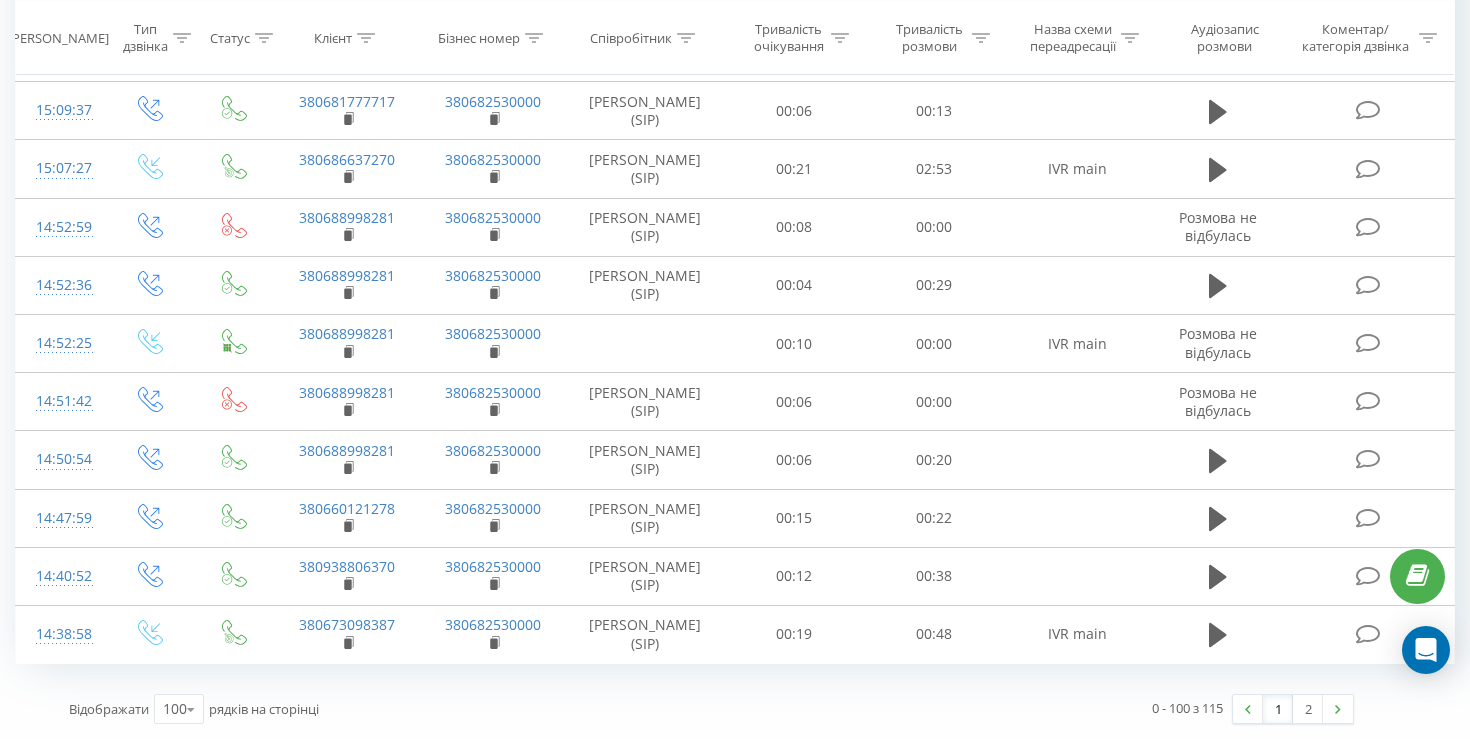 click on "Відображати 100 10 25 50 100 рядків на сторінці" at bounding box center (383, 709) 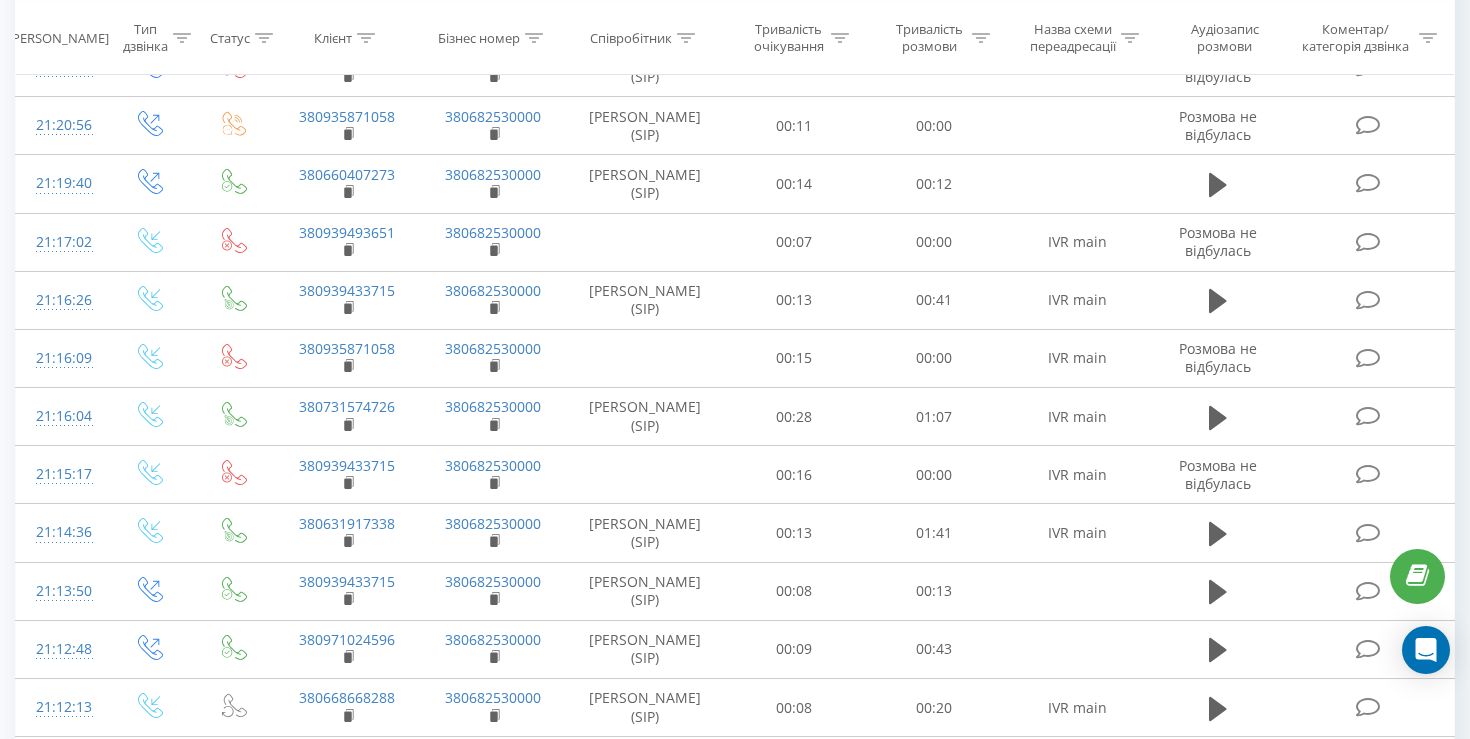 scroll, scrollTop: 0, scrollLeft: 0, axis: both 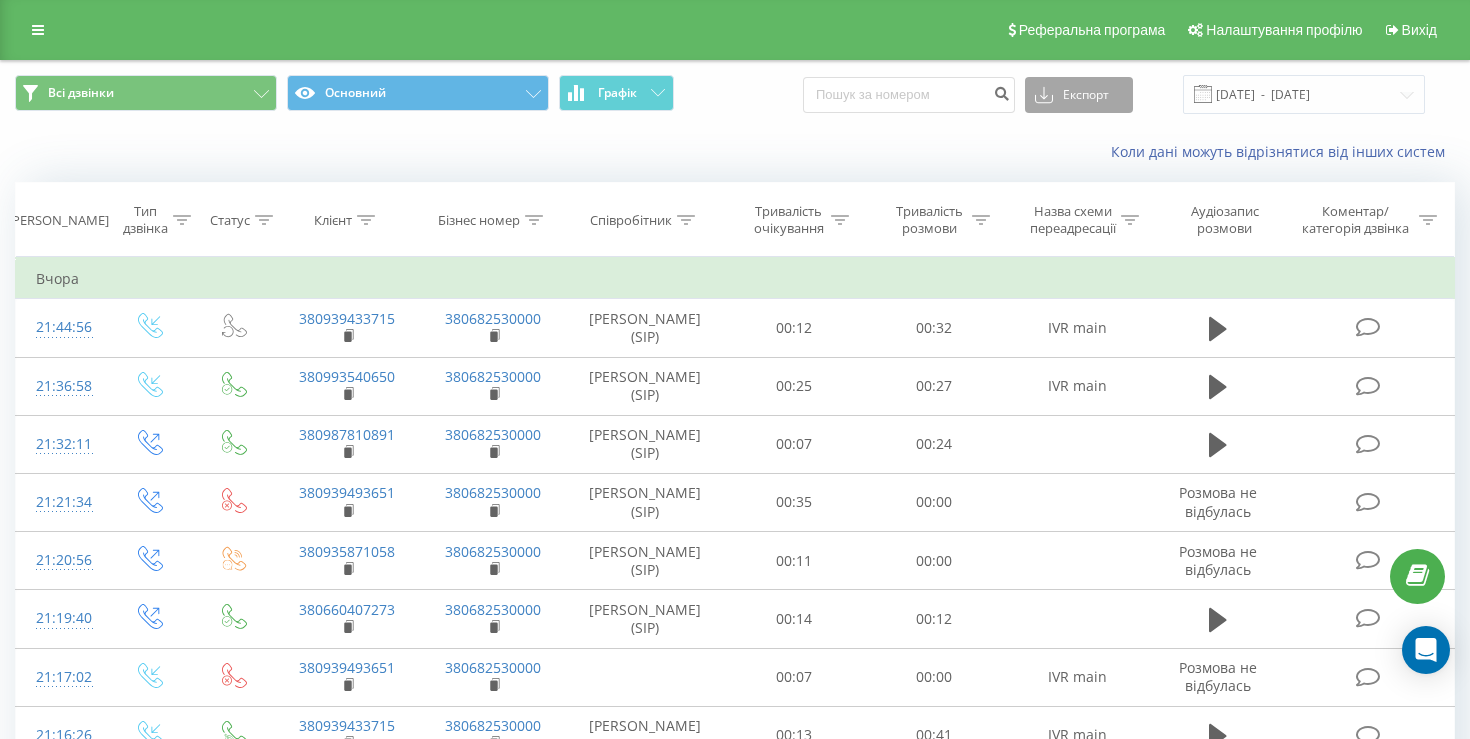click on "Експорт" at bounding box center [1079, 95] 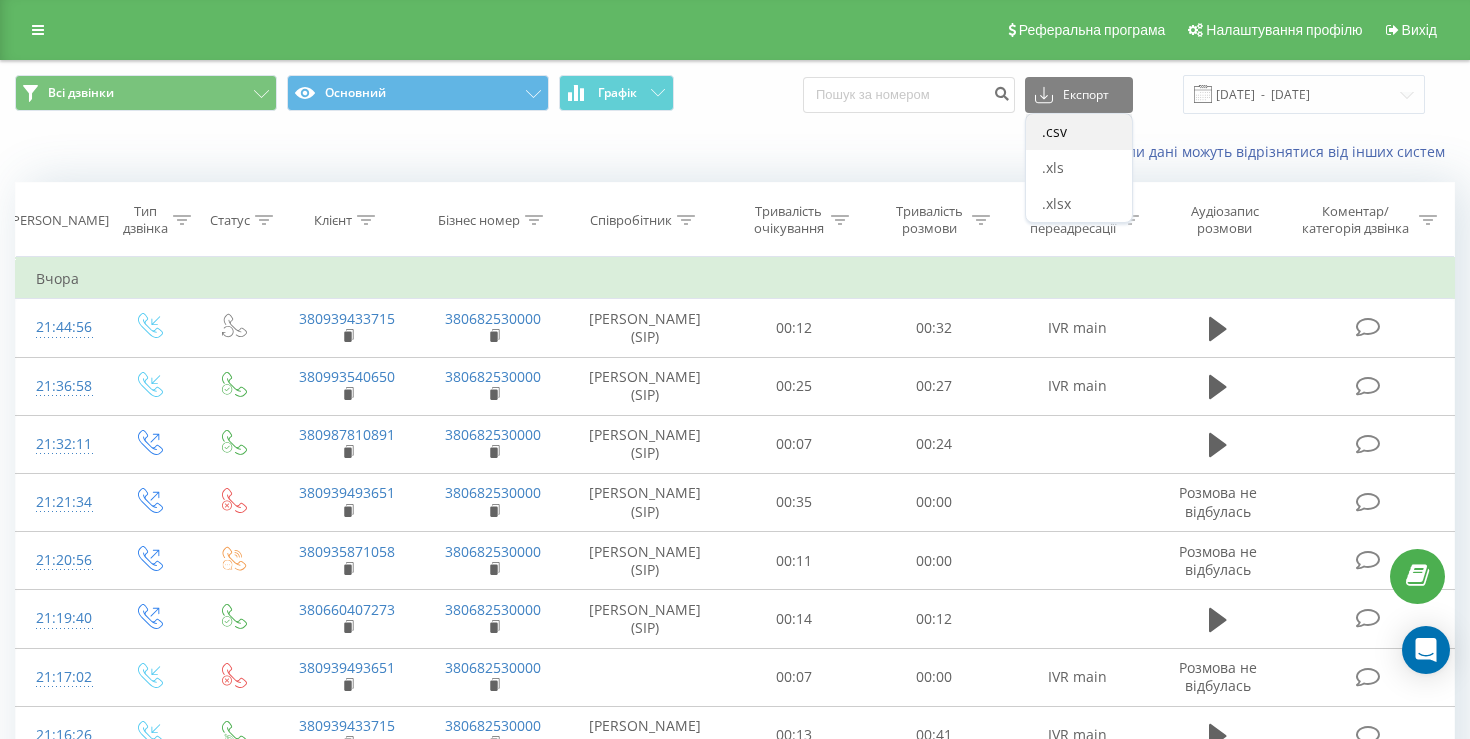 click on ".csv" at bounding box center [1054, 131] 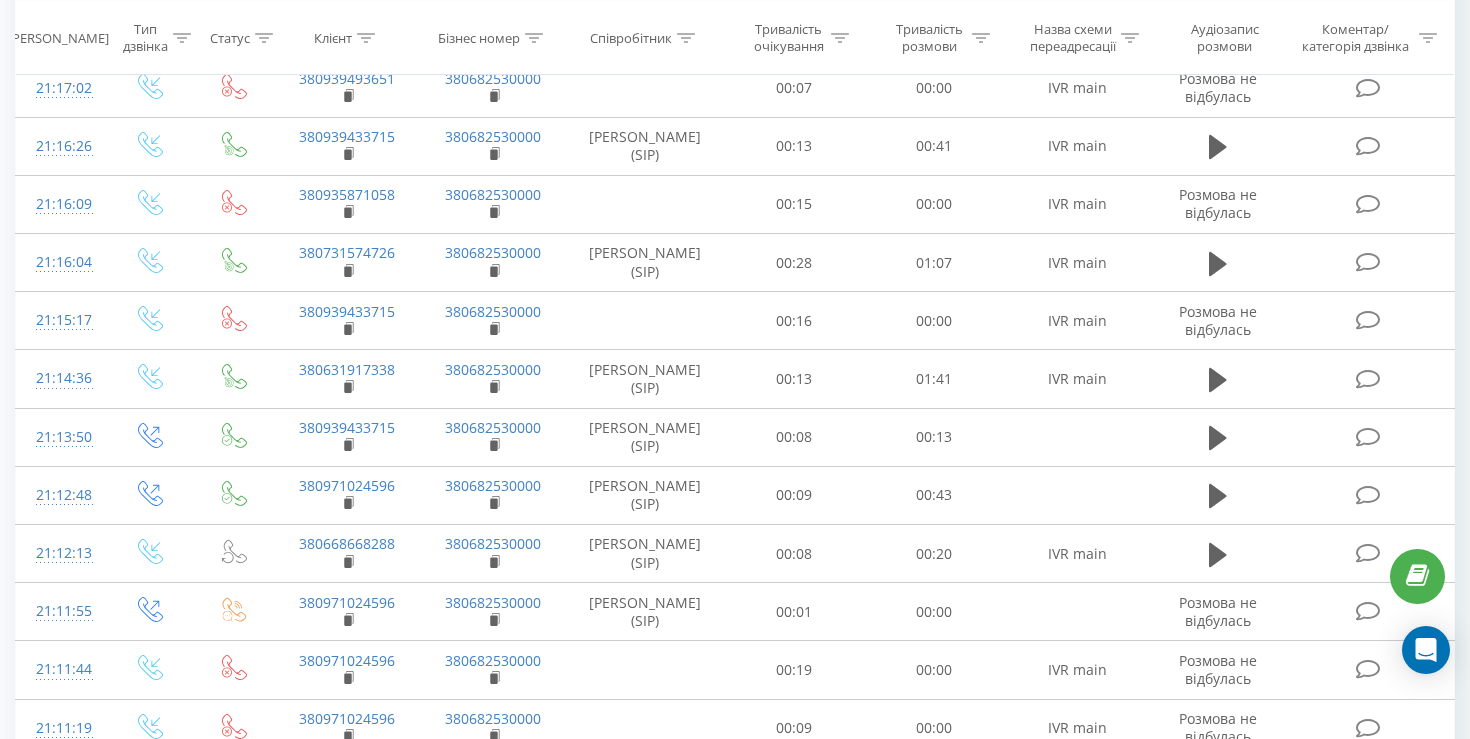 scroll, scrollTop: 685, scrollLeft: 0, axis: vertical 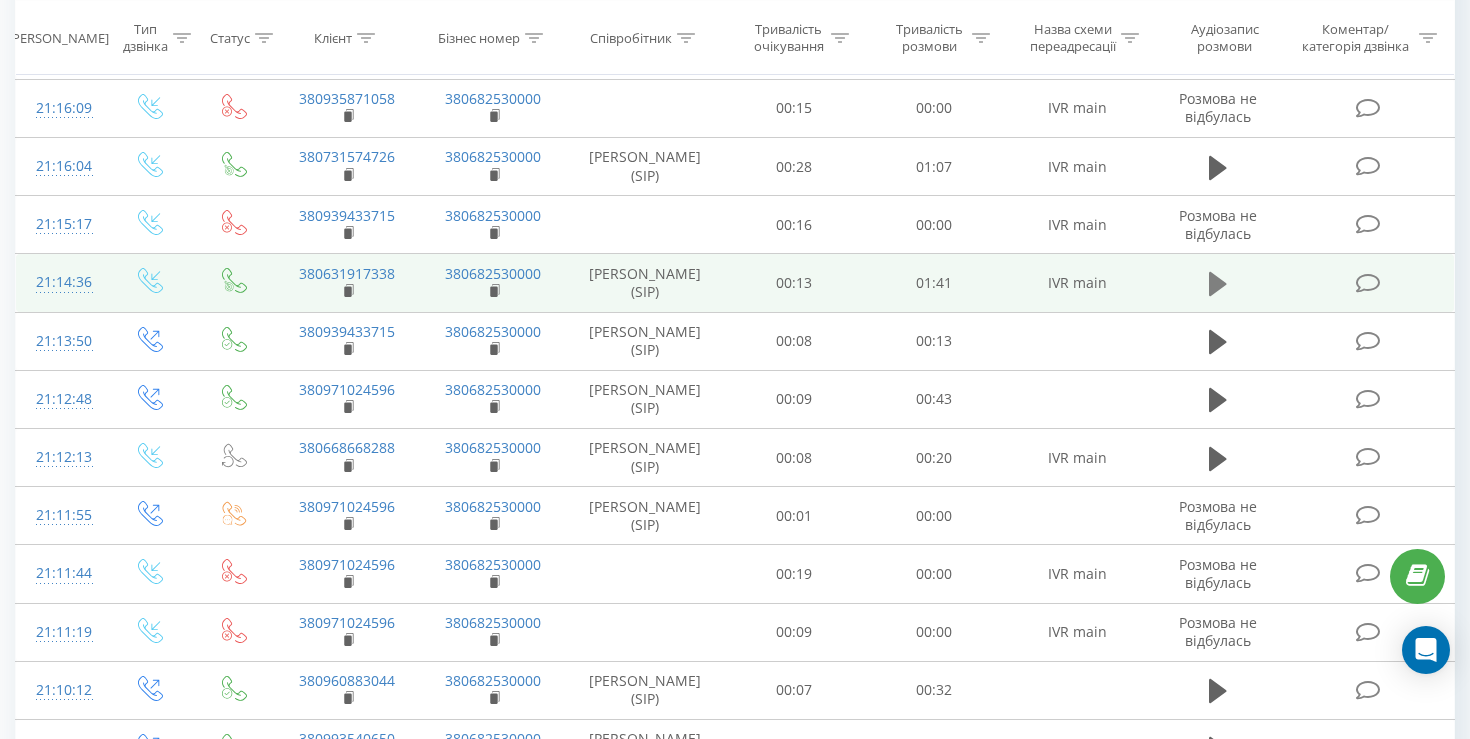 click 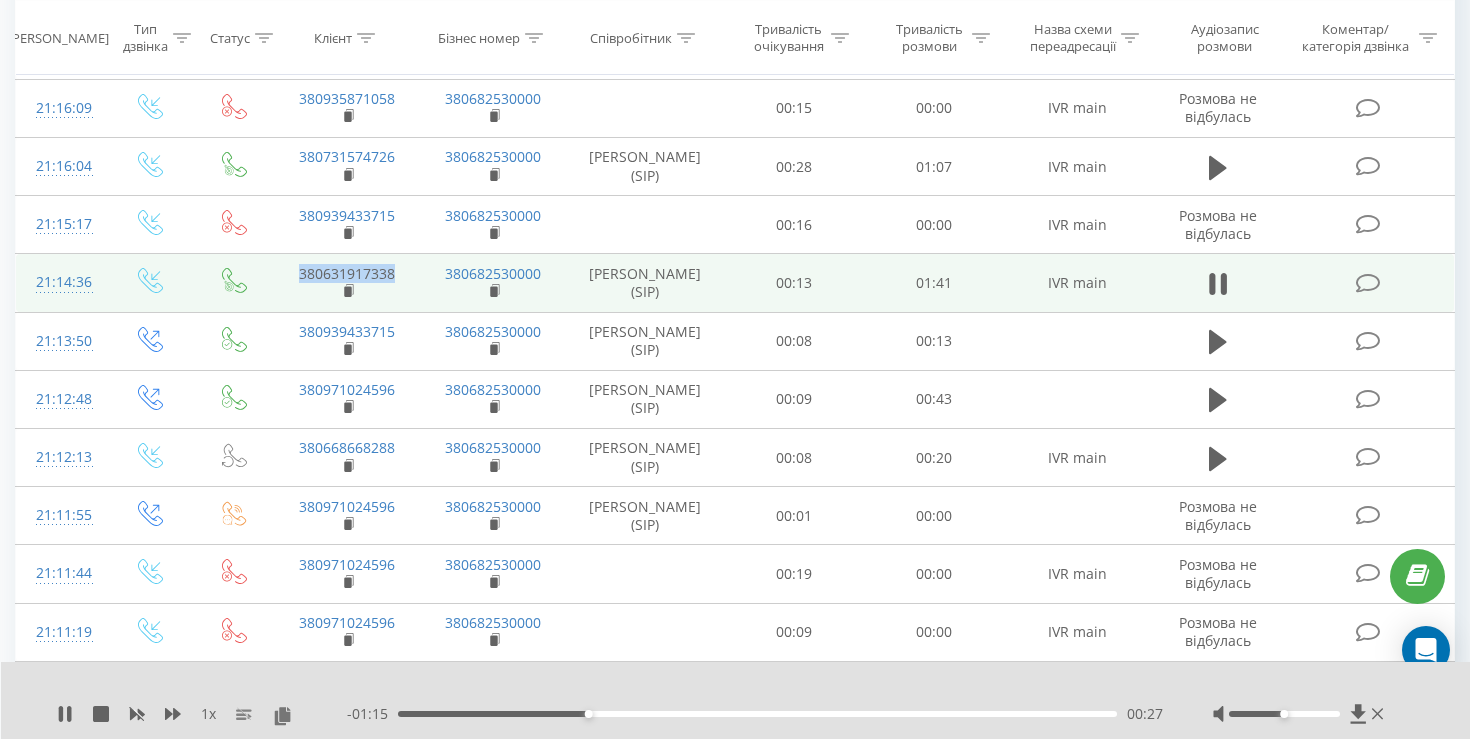 click on "00:27" at bounding box center (757, 714) 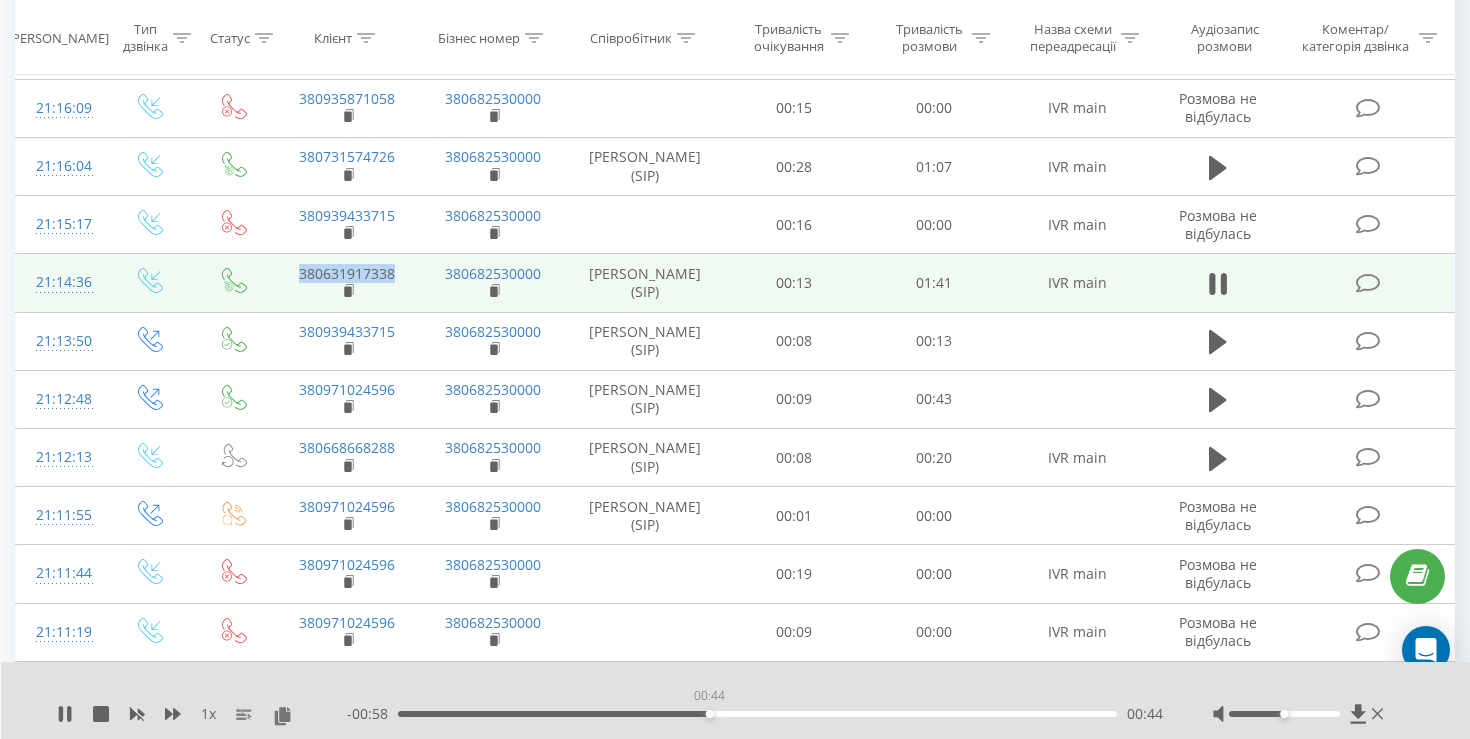 click on "00:44" at bounding box center [757, 714] 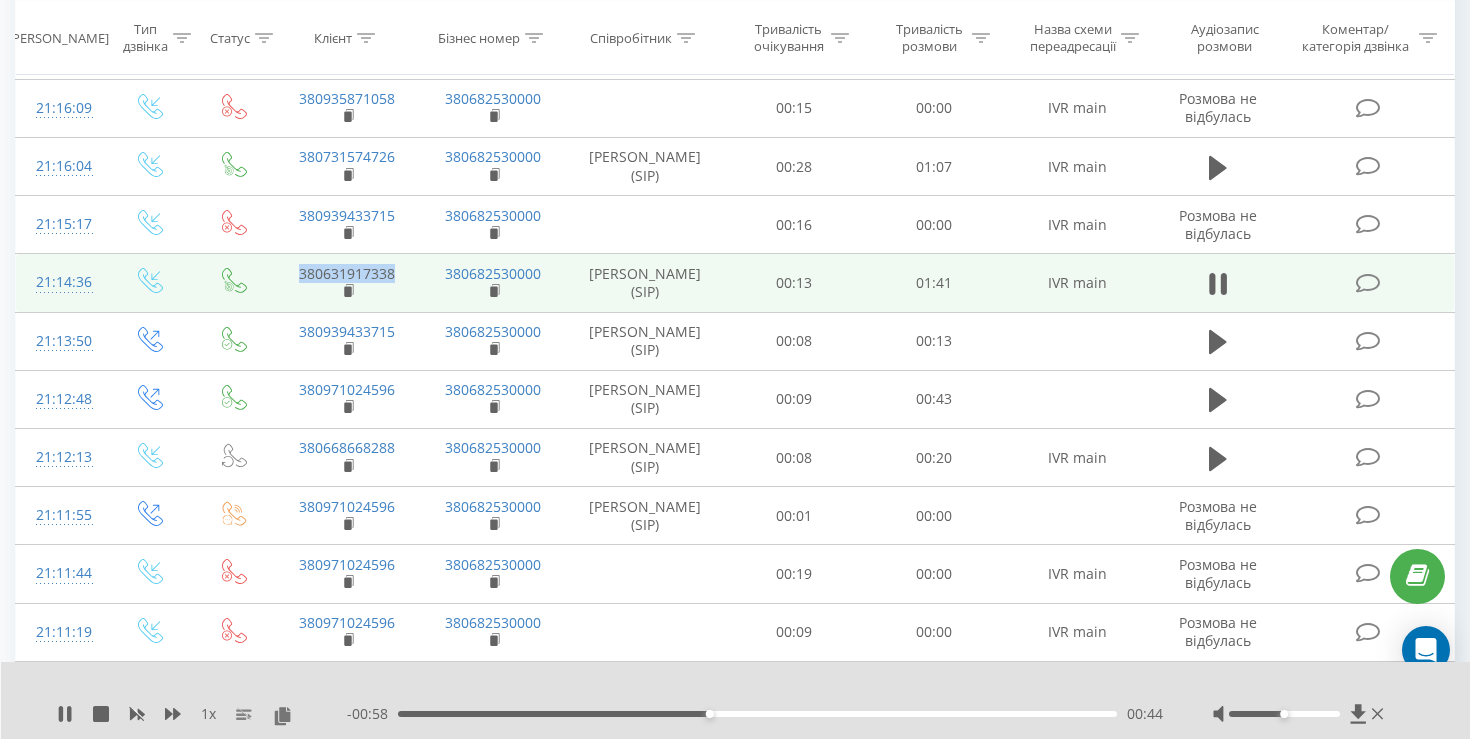 click on "00:44" at bounding box center [757, 714] 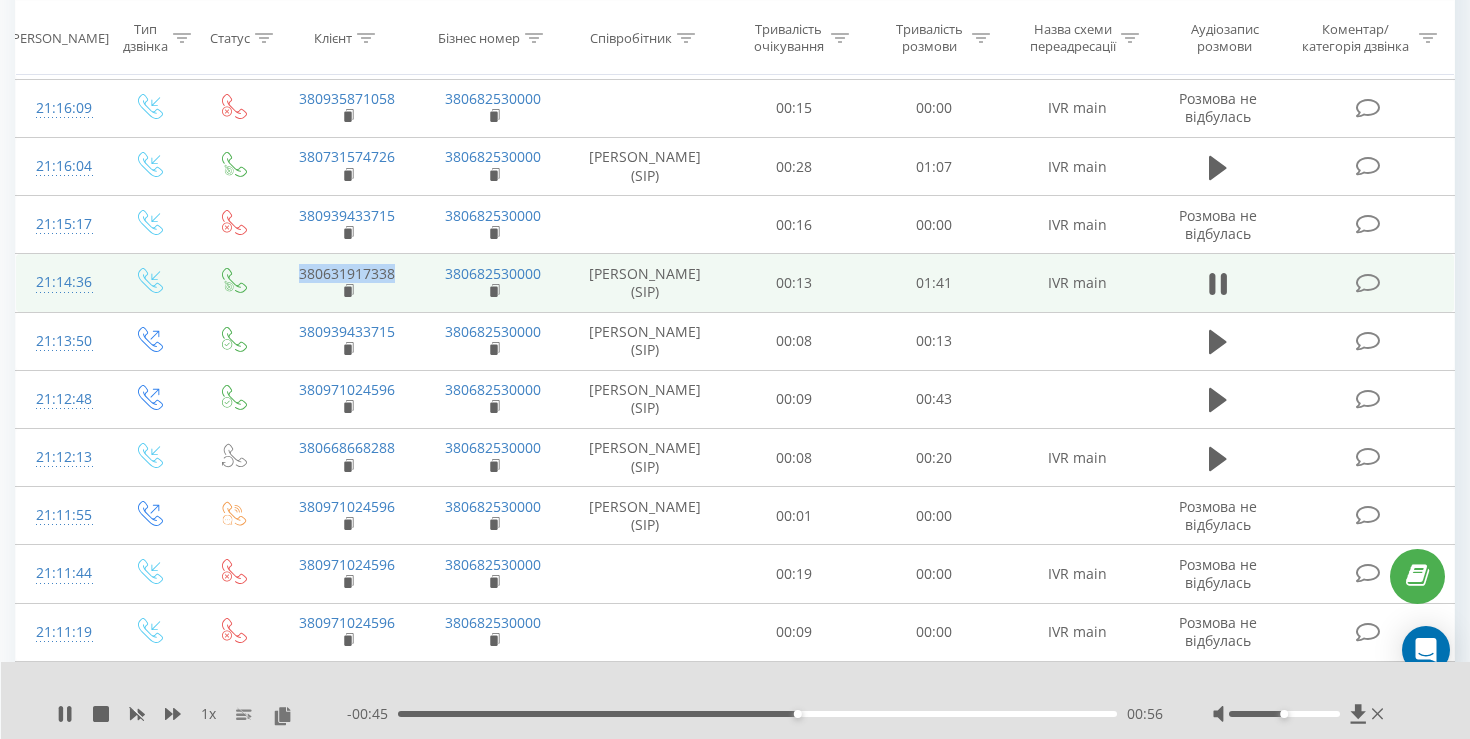 click on "00:56" at bounding box center (757, 714) 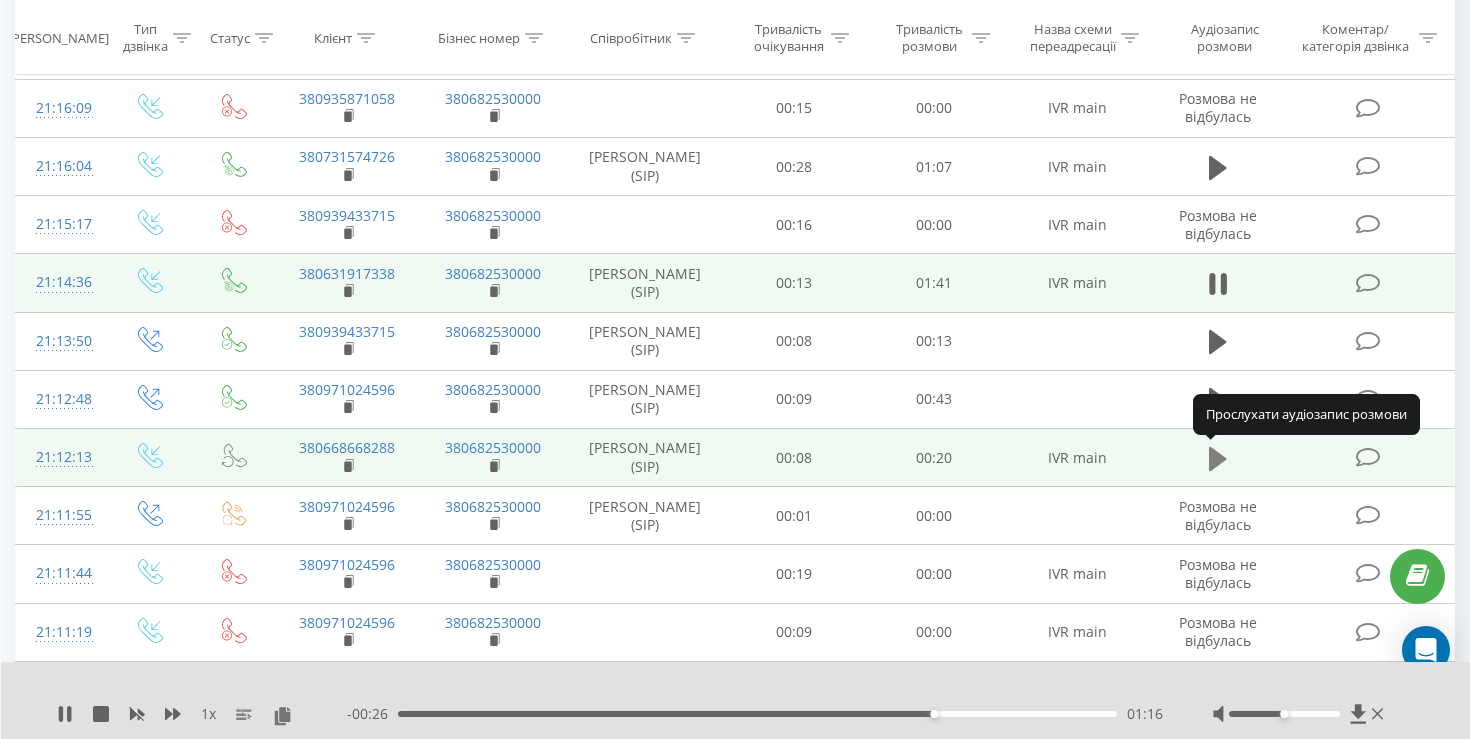 click at bounding box center [1218, 459] 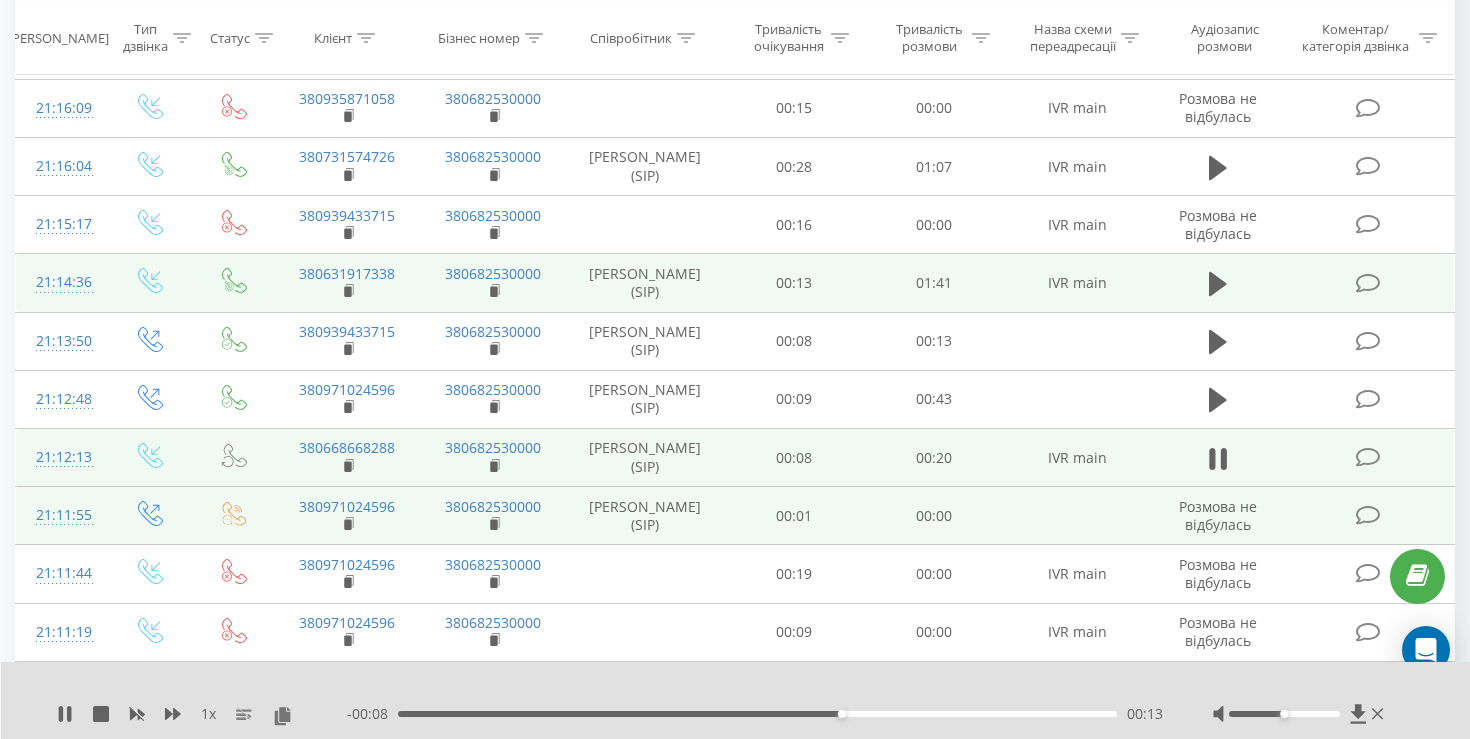 scroll, scrollTop: 1695, scrollLeft: 0, axis: vertical 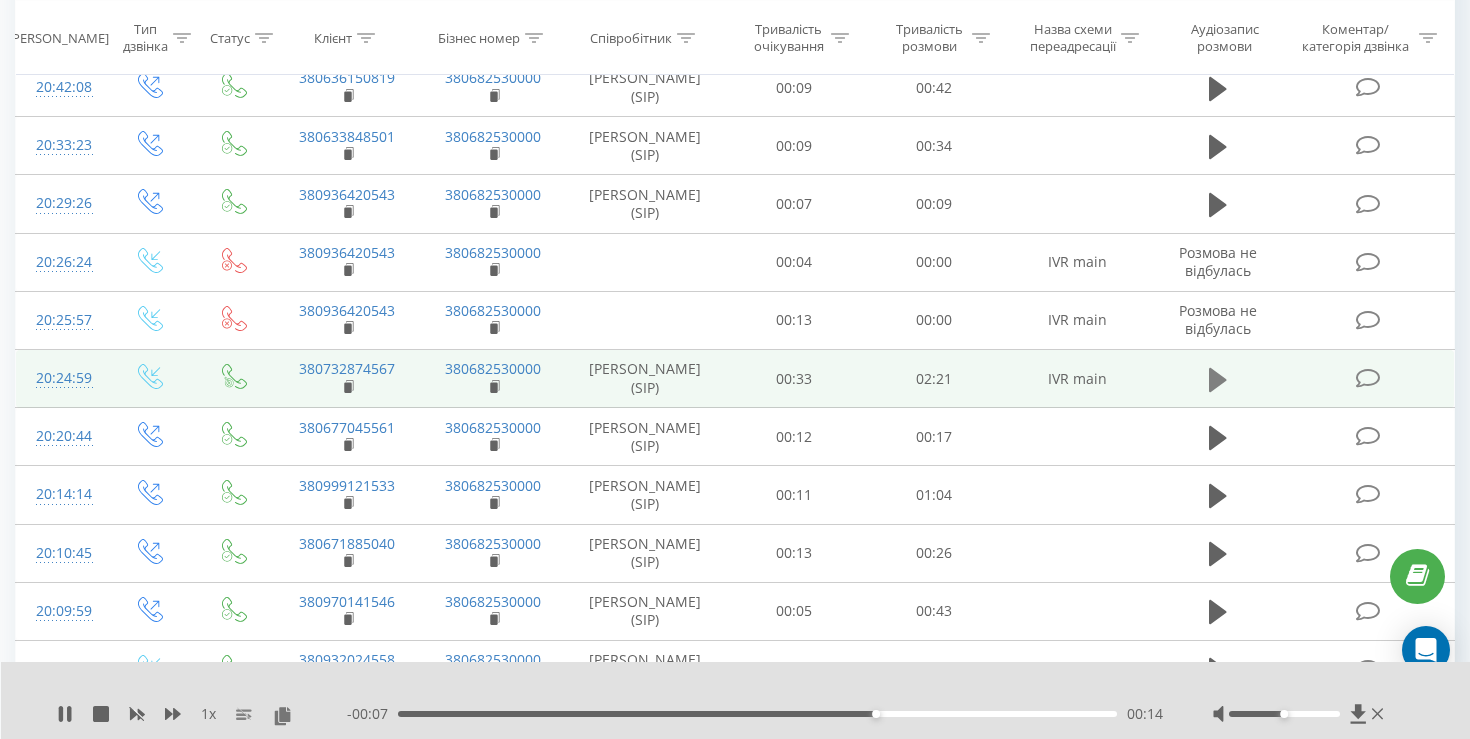 click 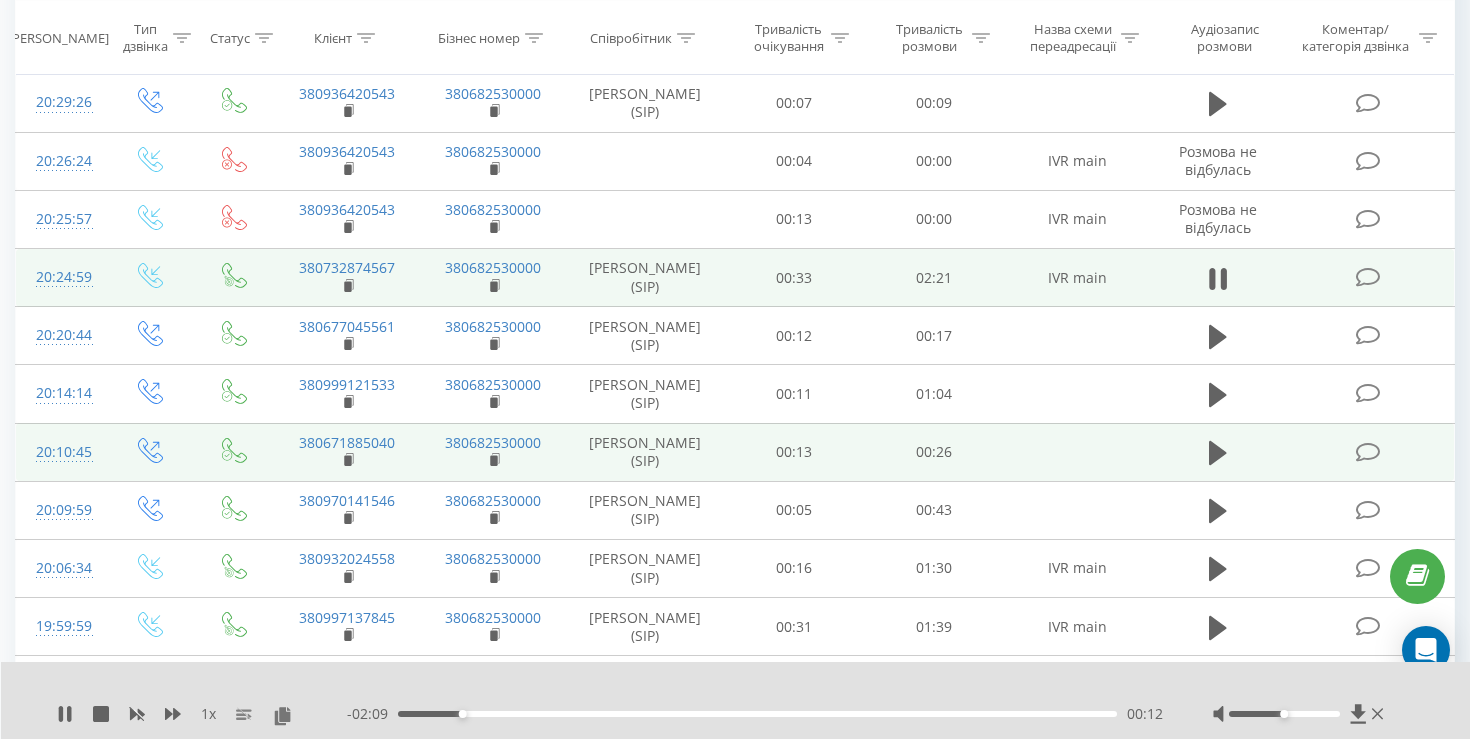 scroll, scrollTop: 1853, scrollLeft: 0, axis: vertical 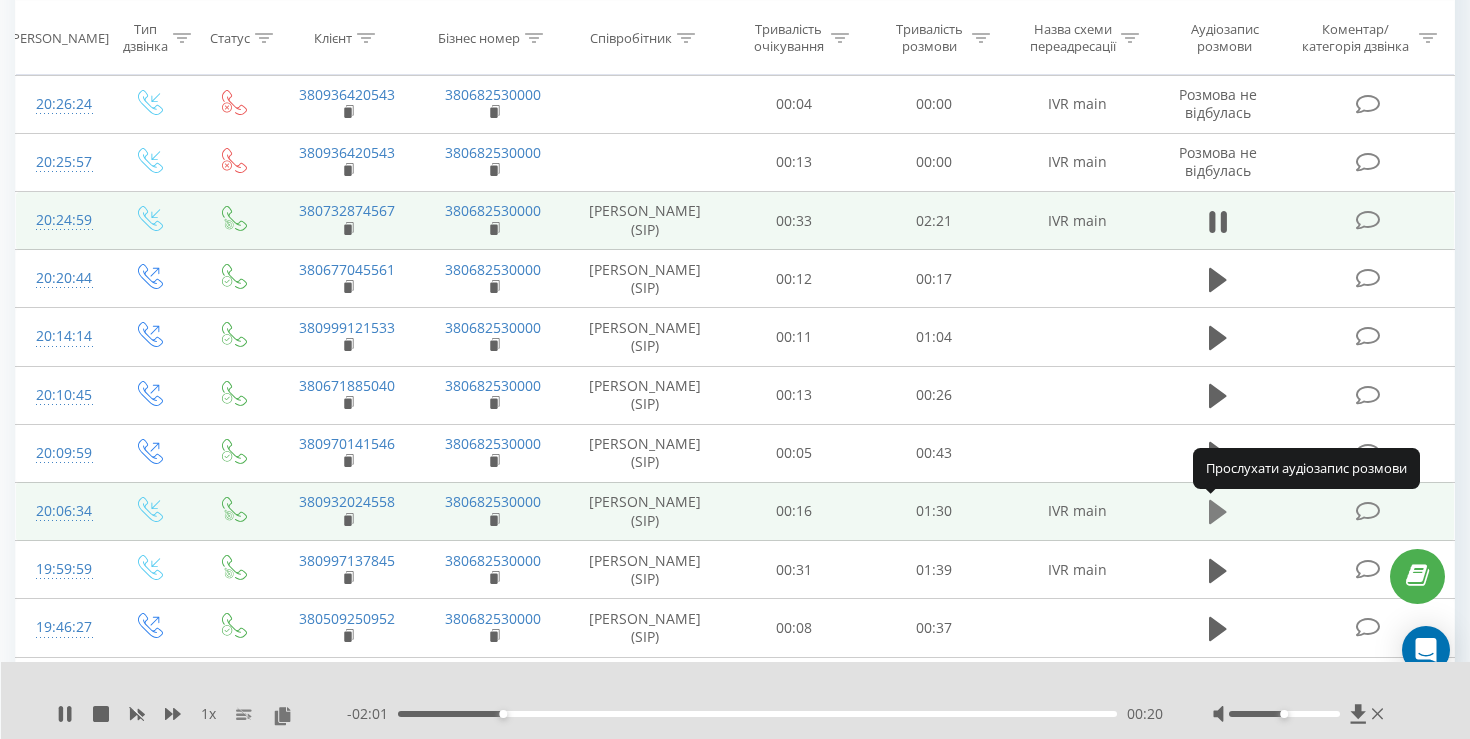 click at bounding box center [1218, 512] 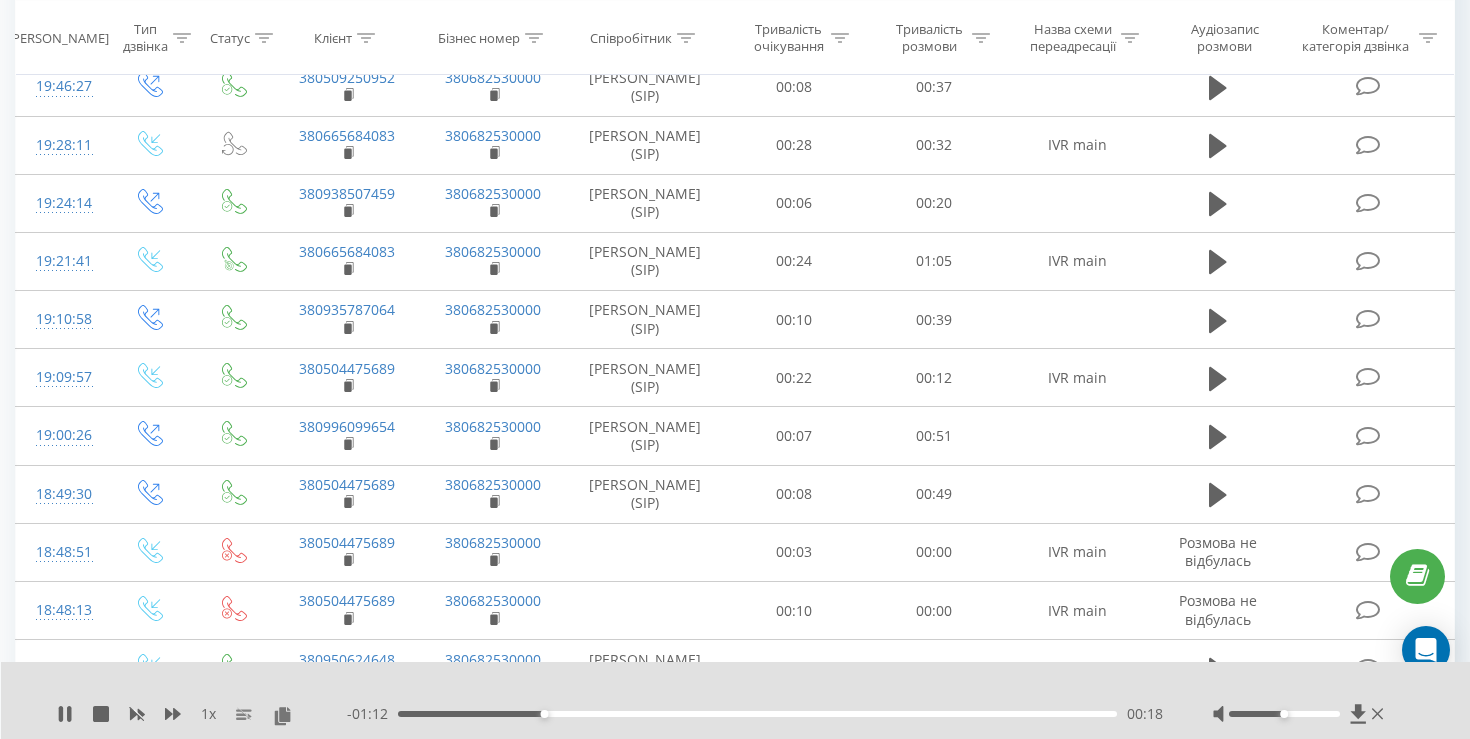 scroll, scrollTop: 2583, scrollLeft: 0, axis: vertical 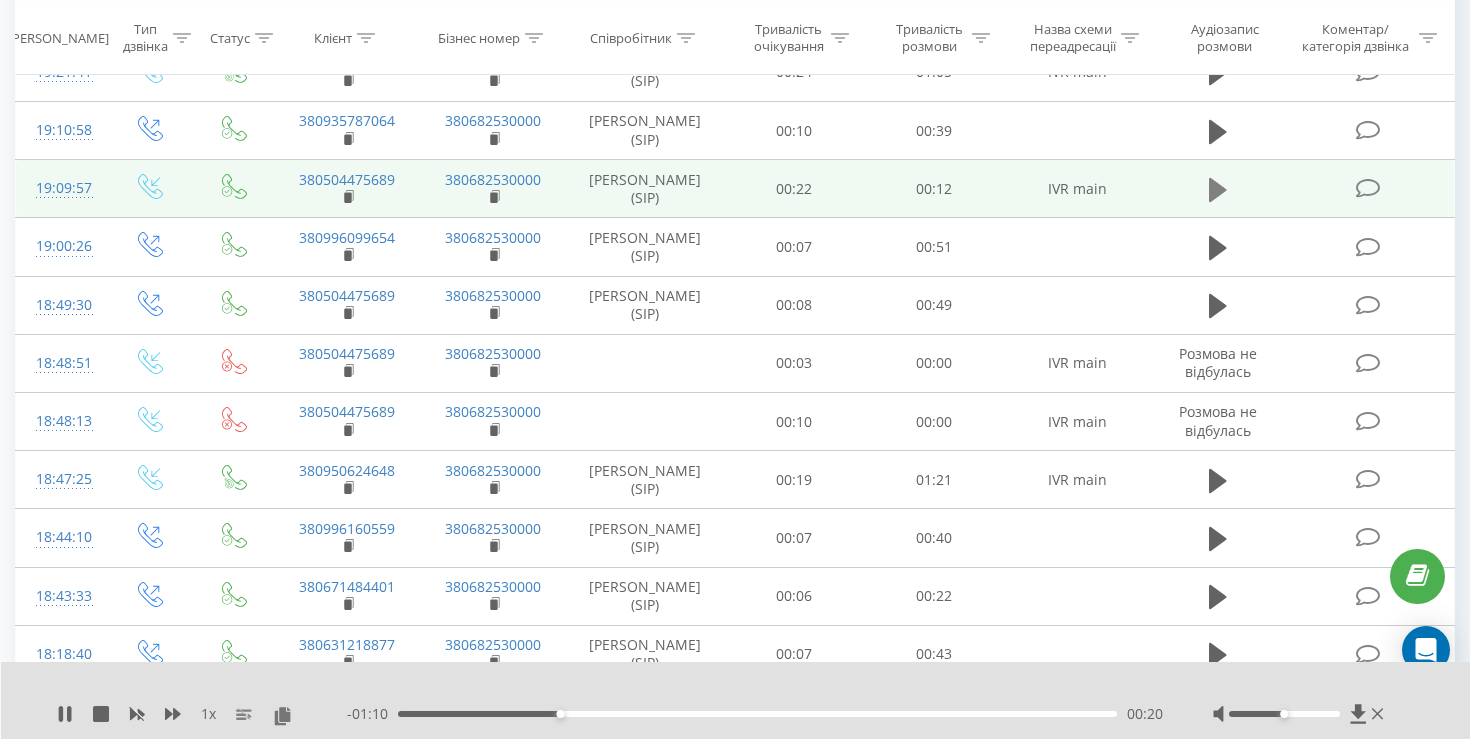 click at bounding box center (1218, 190) 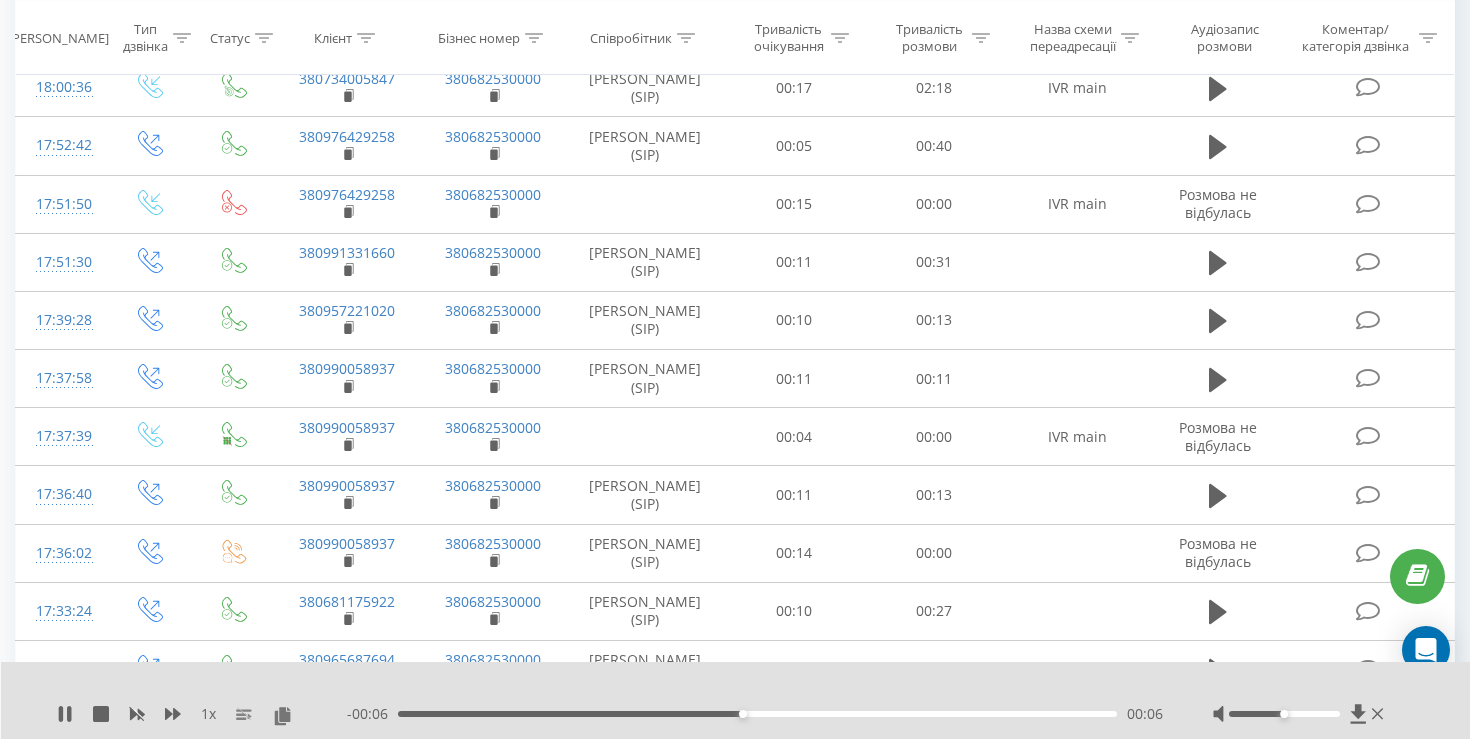 scroll, scrollTop: 3477, scrollLeft: 0, axis: vertical 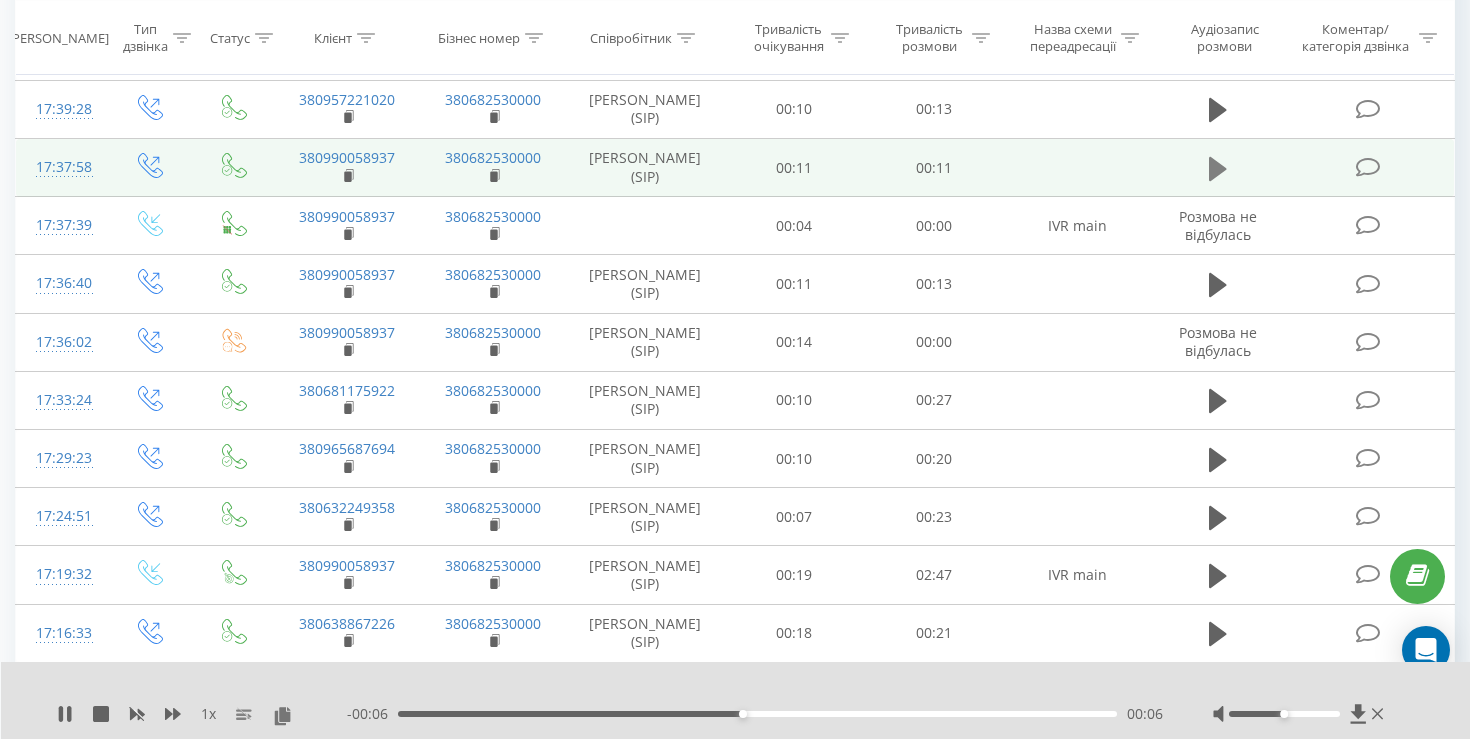 click 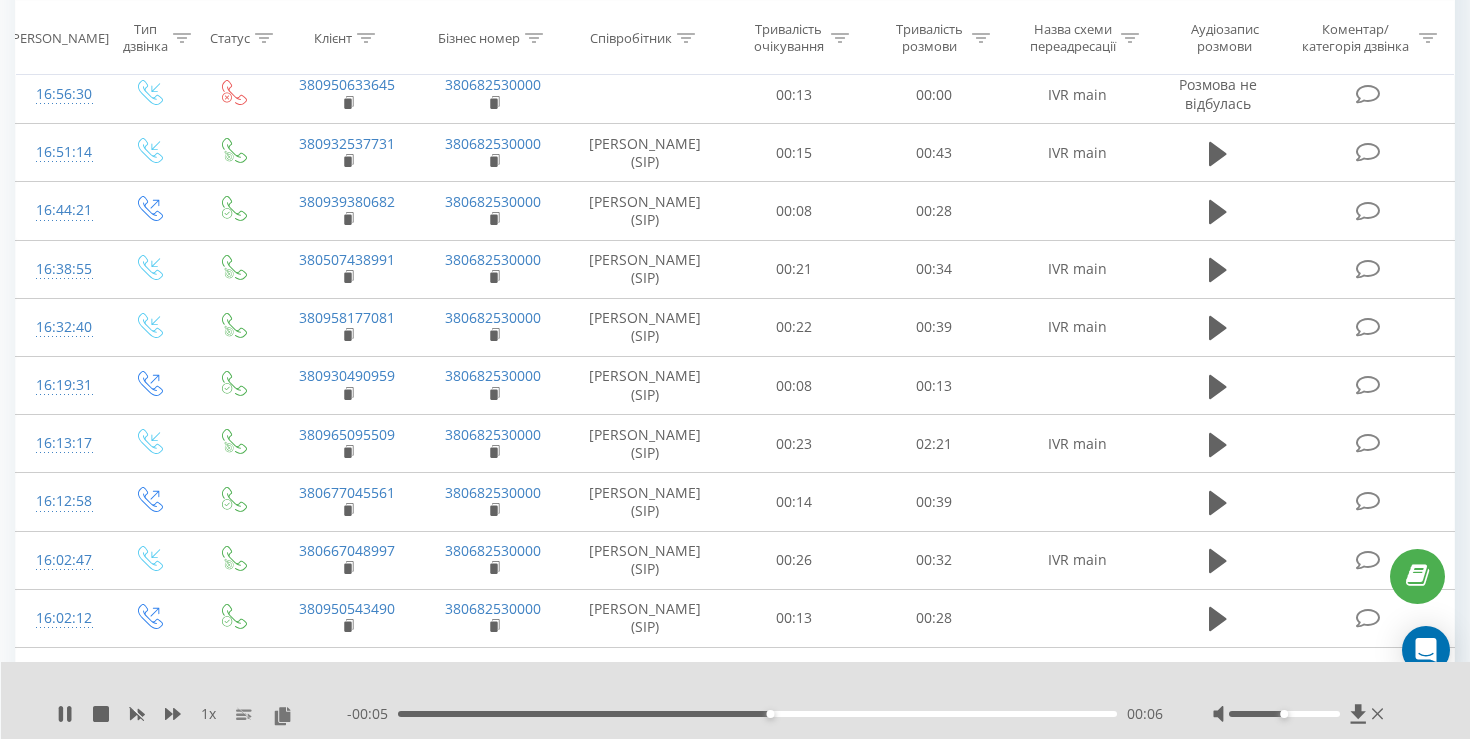 scroll, scrollTop: 4518, scrollLeft: 0, axis: vertical 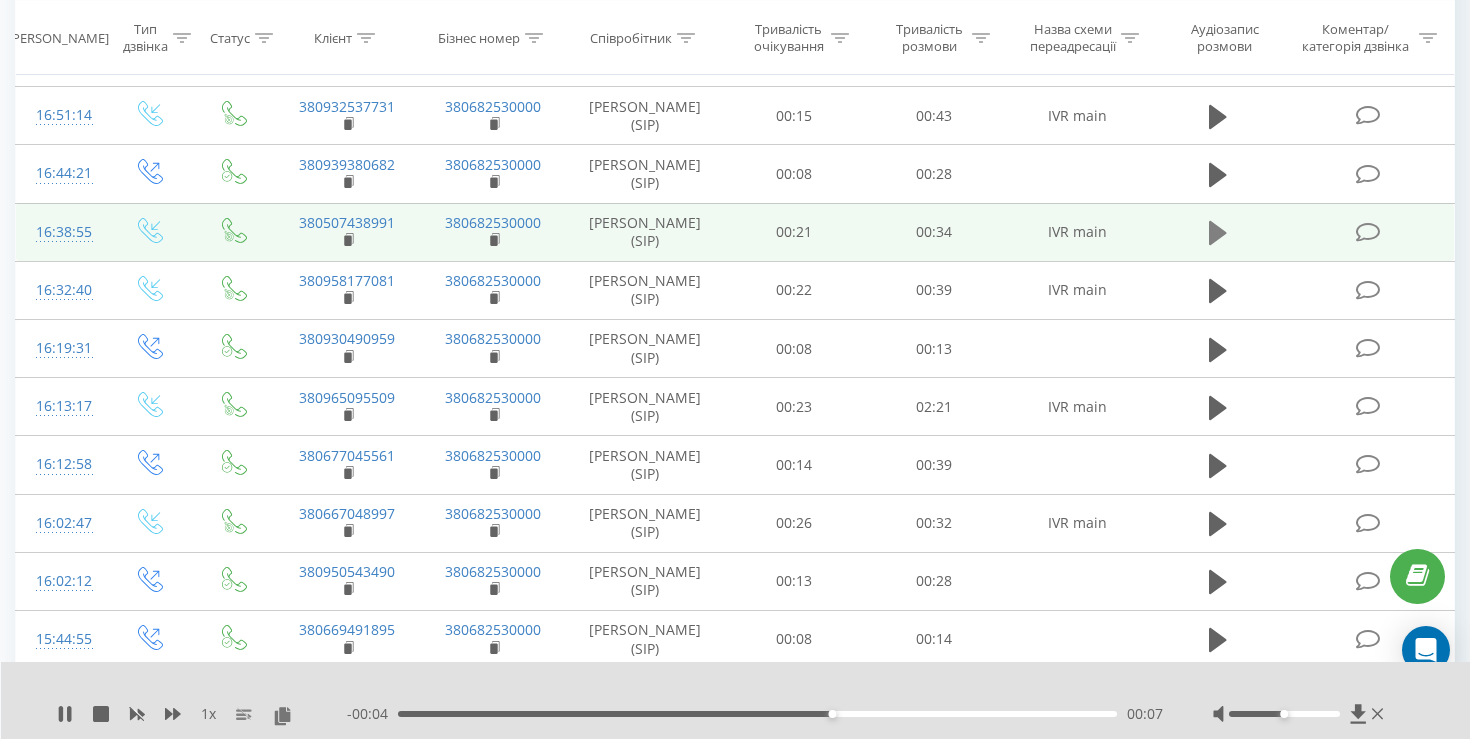click 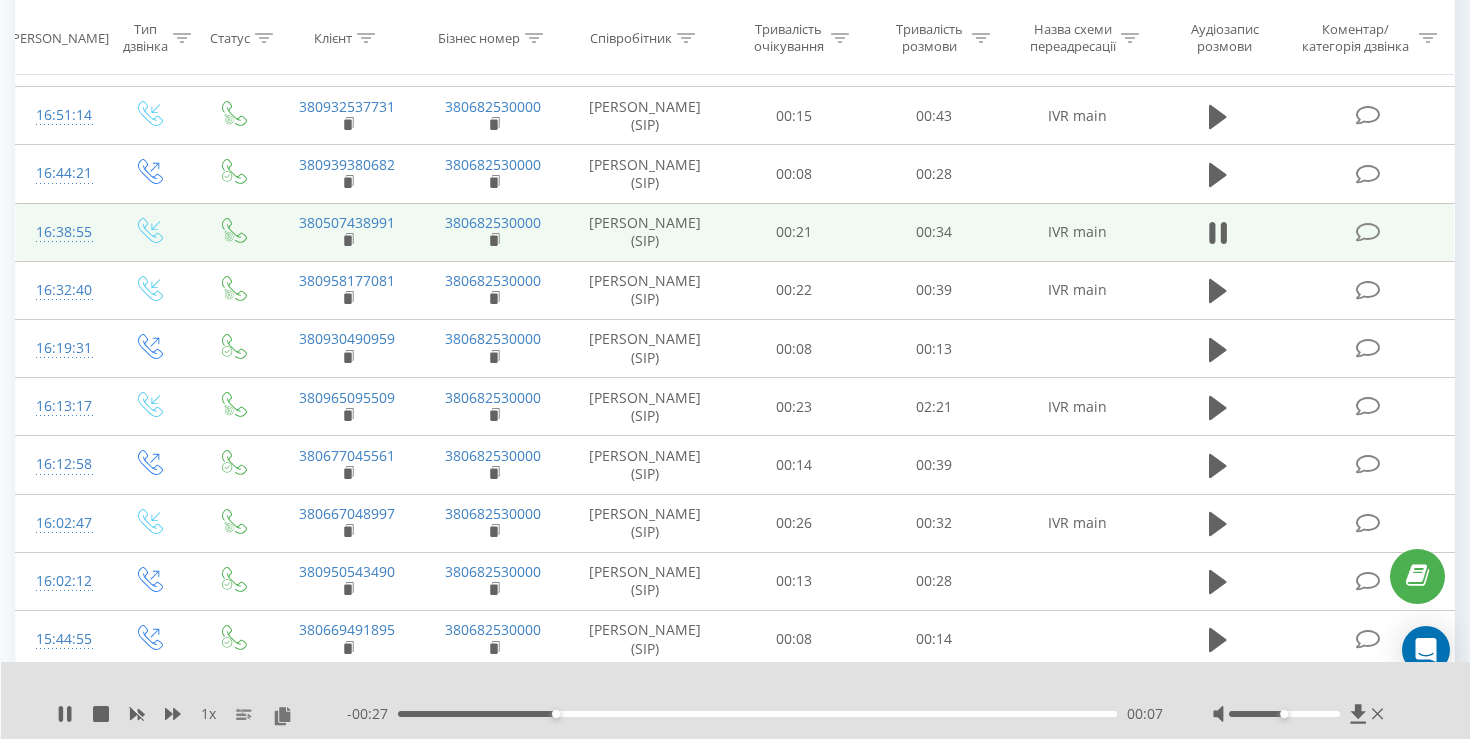 click at bounding box center (722, 688) 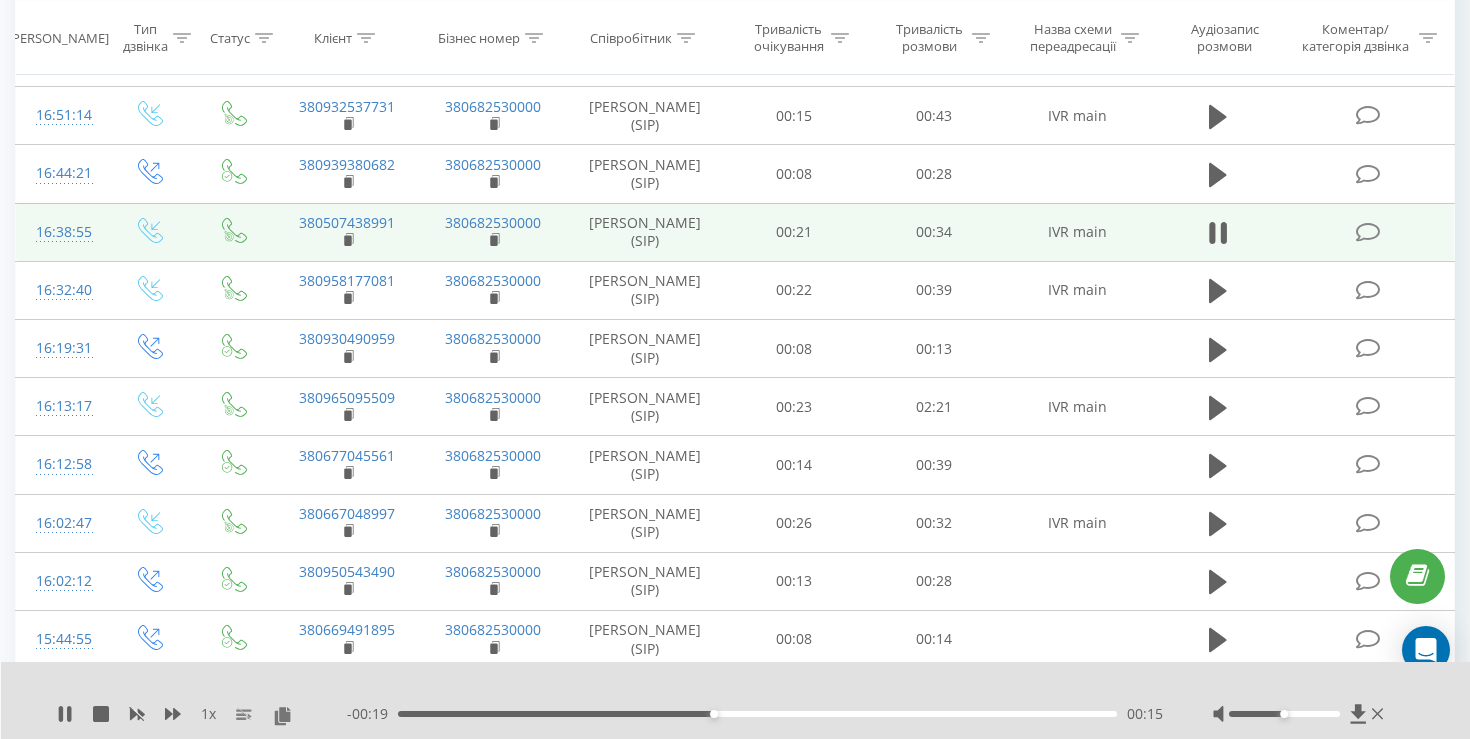click on "00:15" at bounding box center (757, 714) 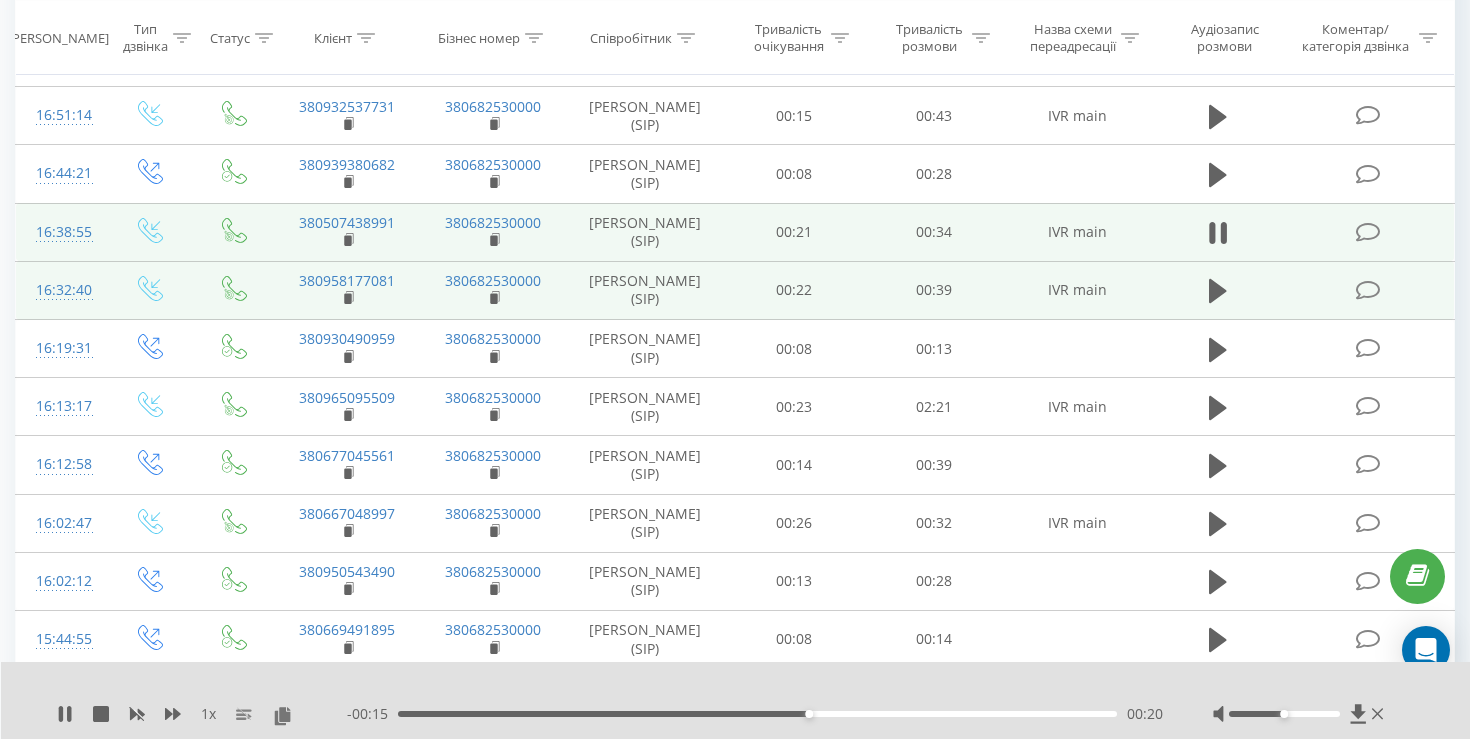 click at bounding box center (1218, 290) 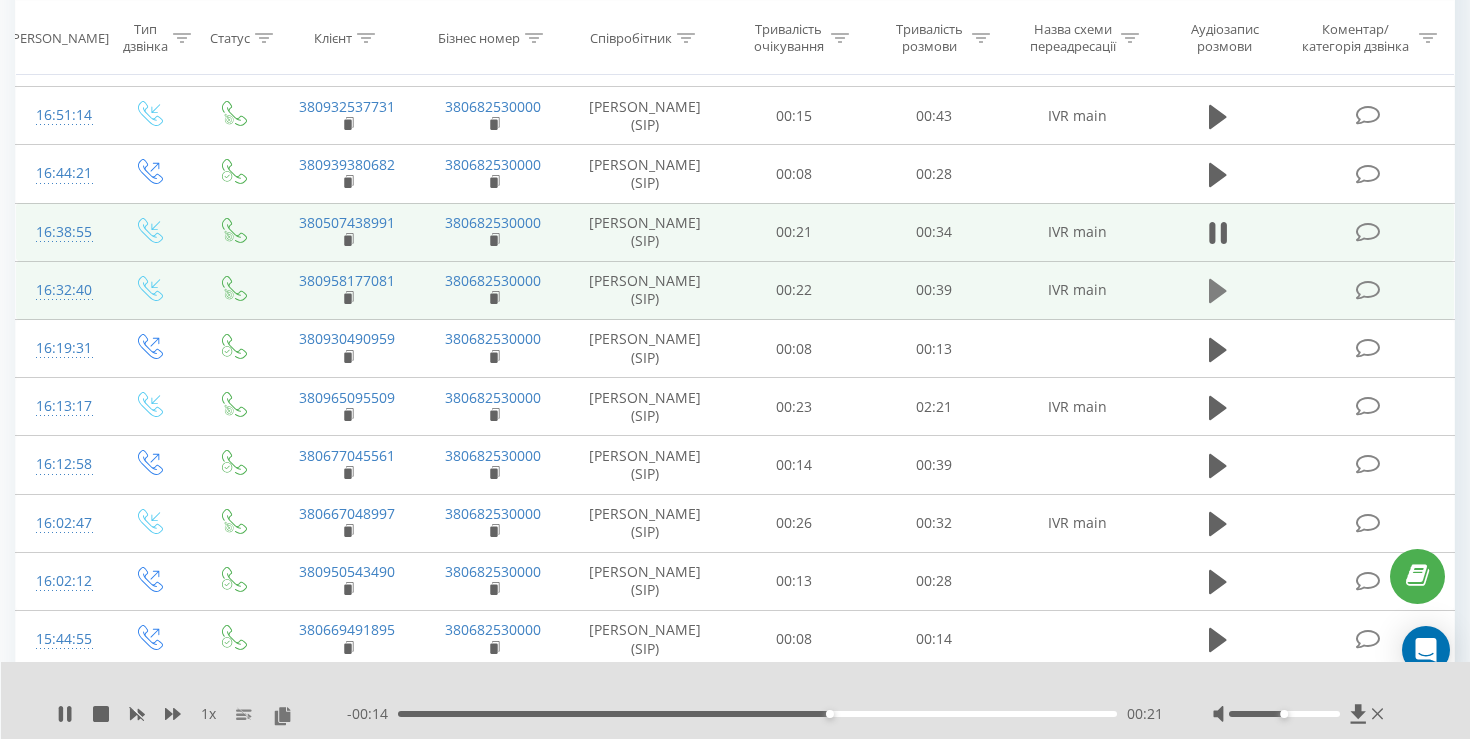 click 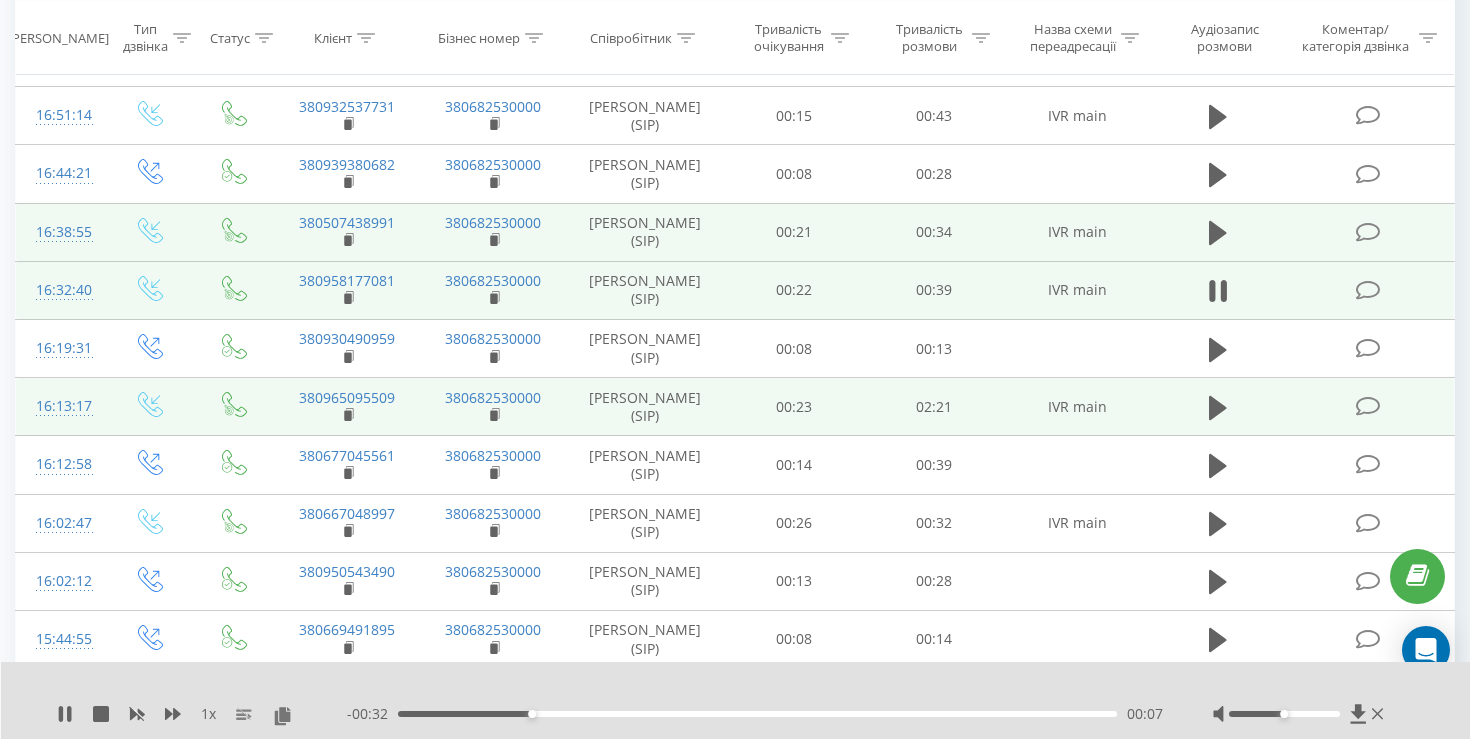 scroll, scrollTop: 4654, scrollLeft: 0, axis: vertical 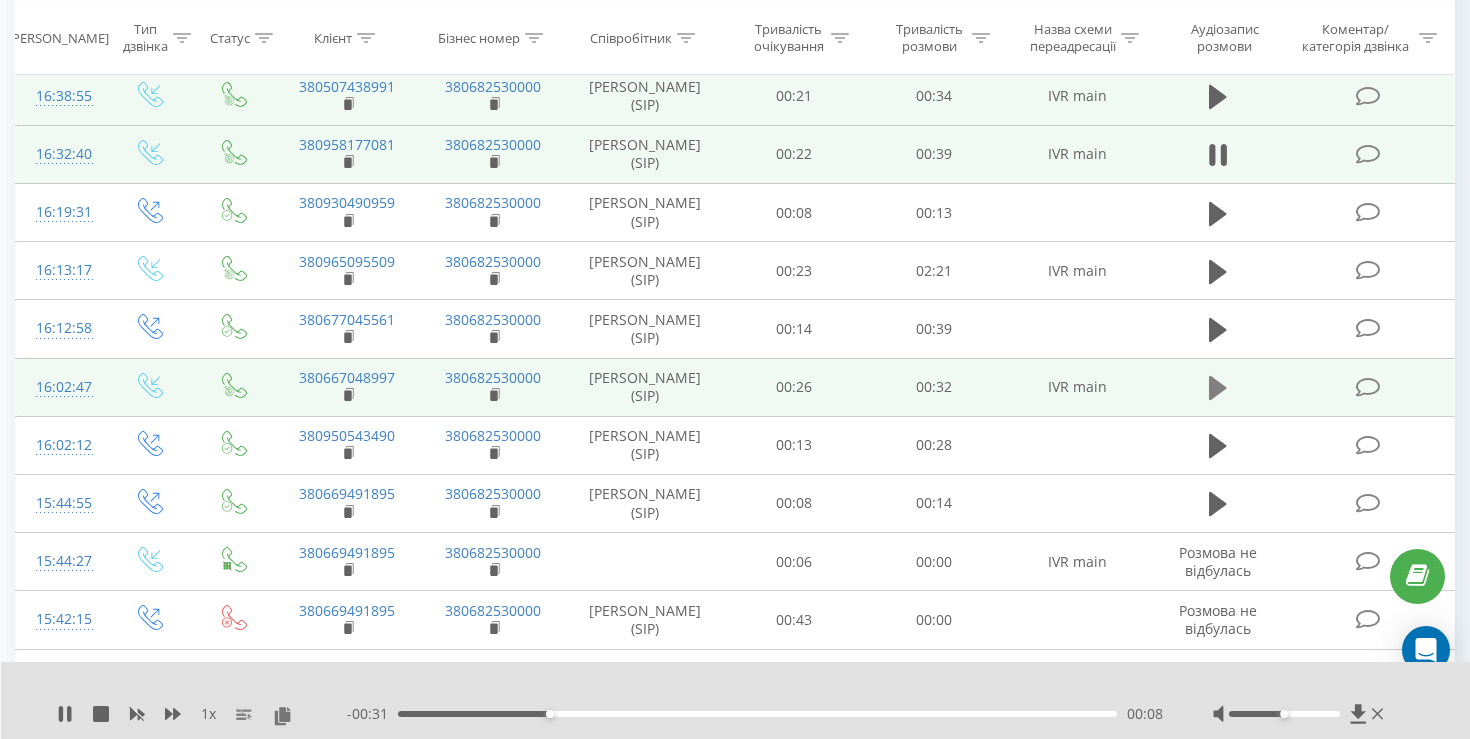 click at bounding box center (1218, 388) 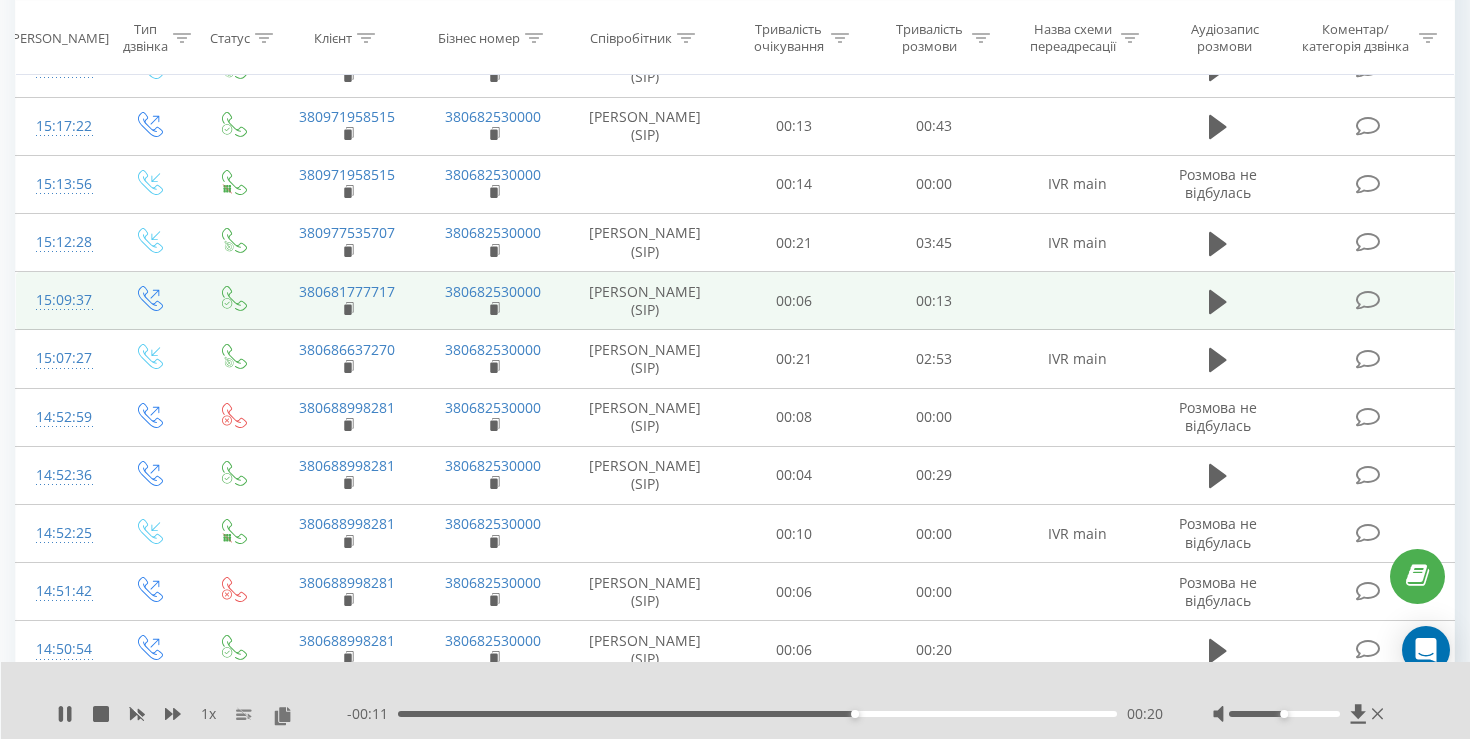 scroll, scrollTop: 1986, scrollLeft: 0, axis: vertical 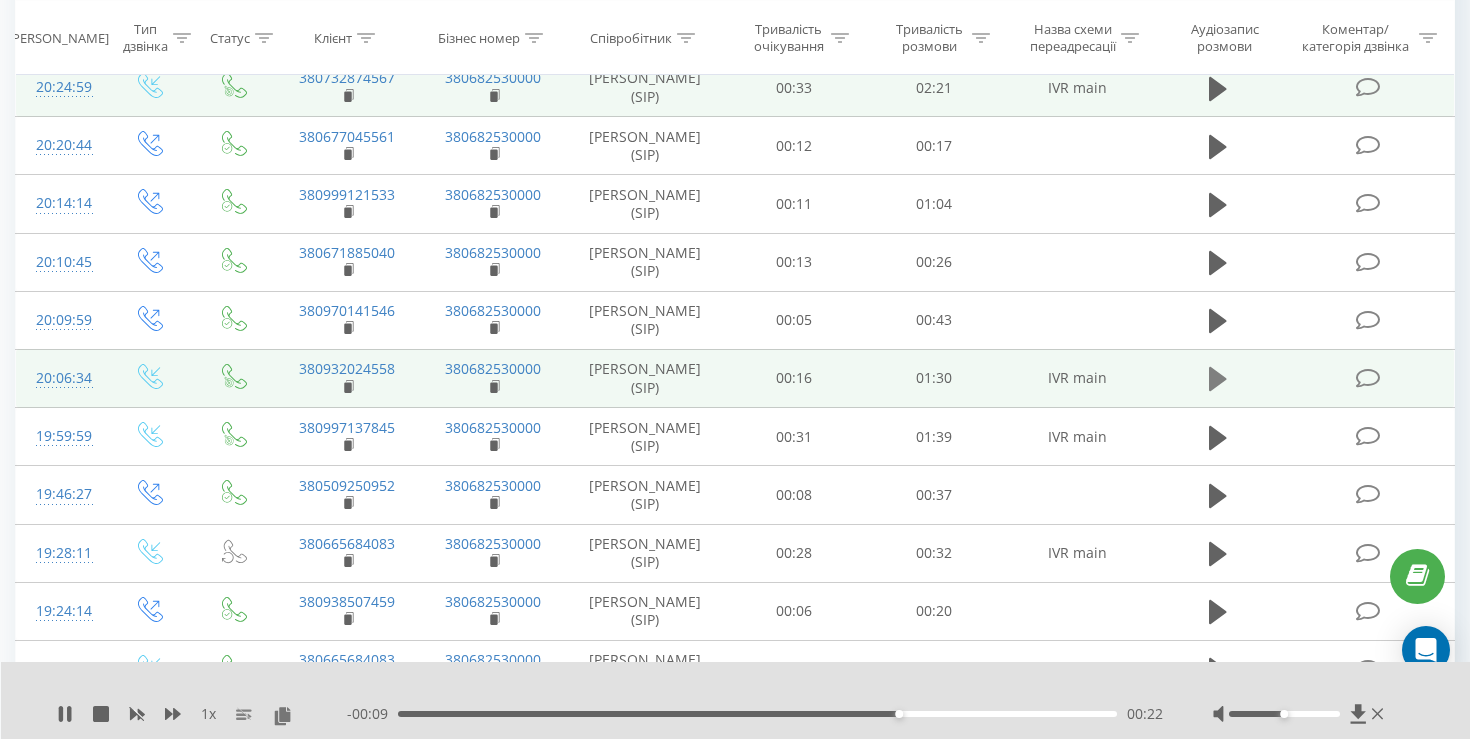 click at bounding box center (1218, 379) 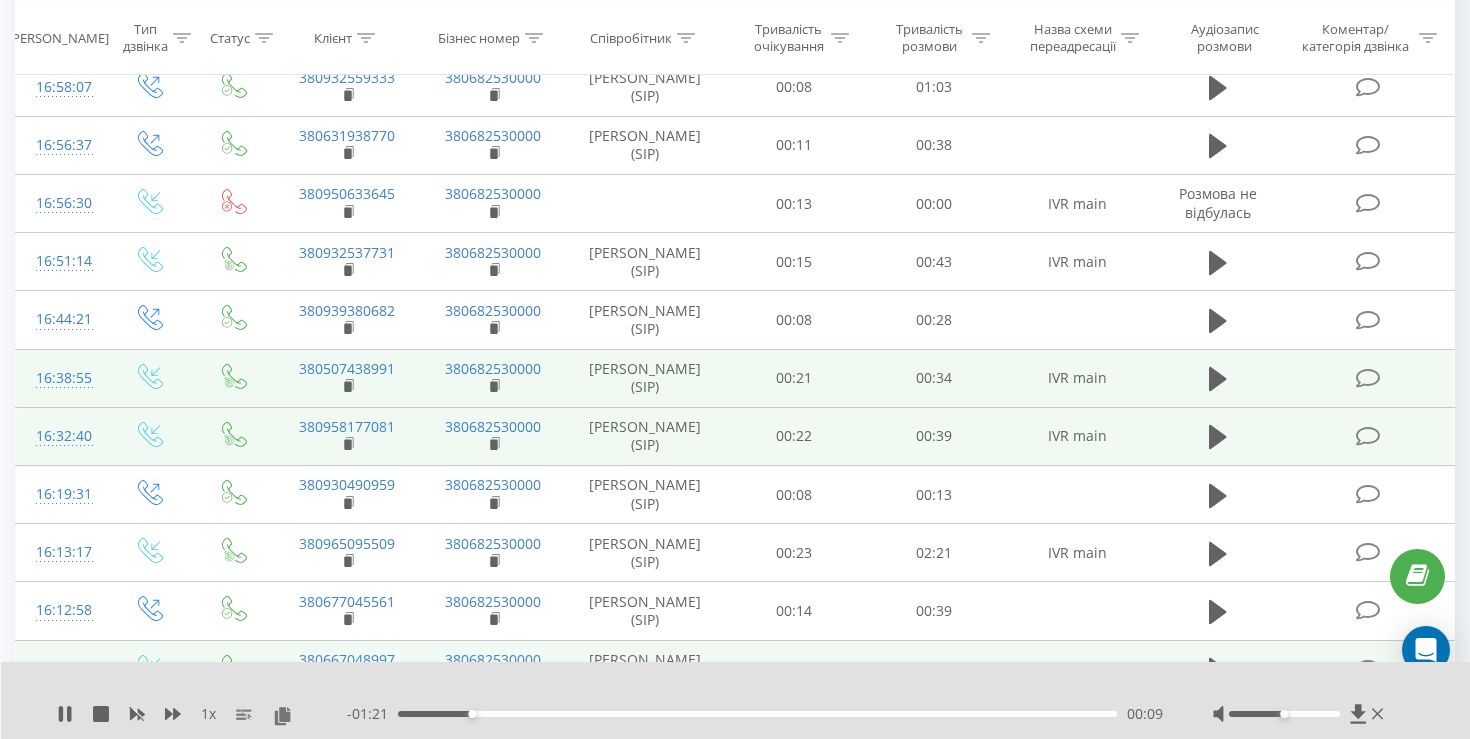 scroll, scrollTop: 4505, scrollLeft: 0, axis: vertical 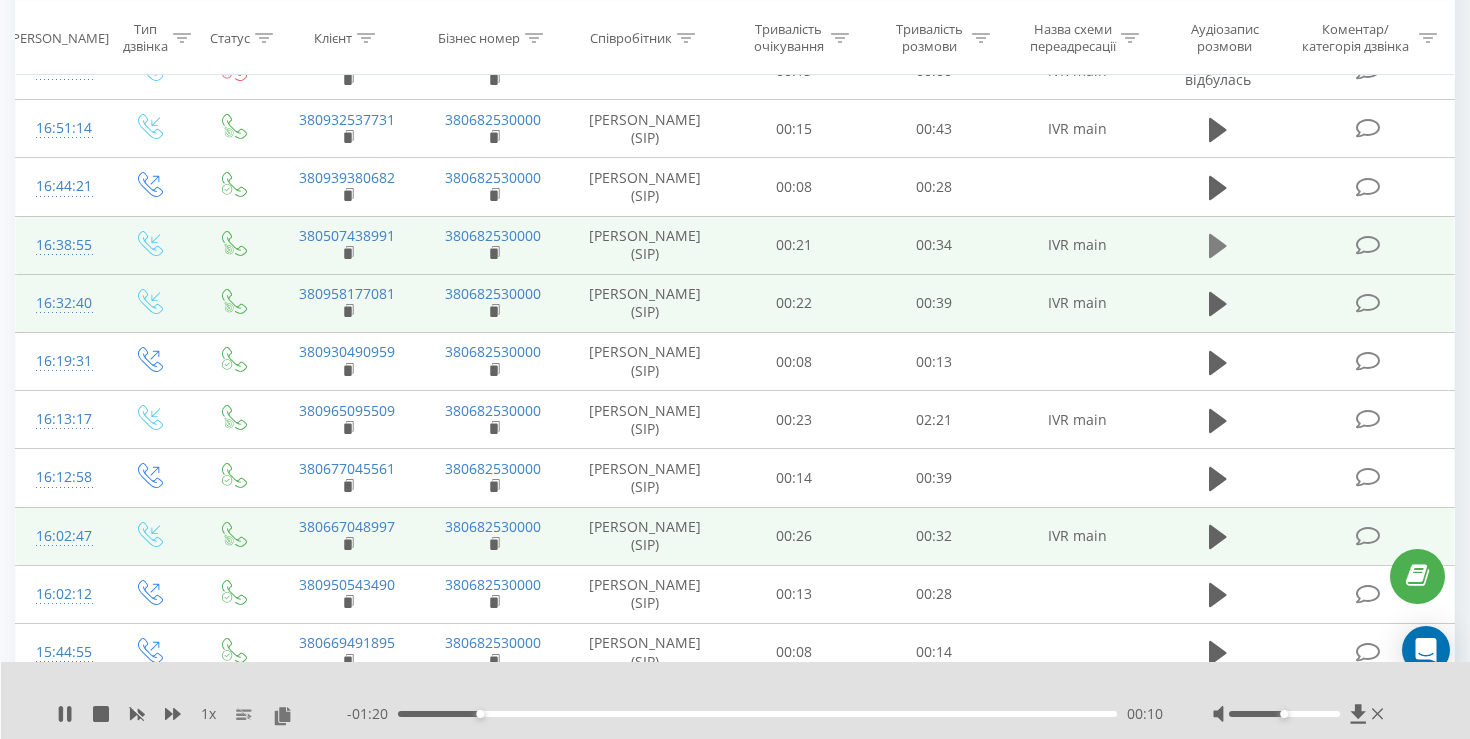 click 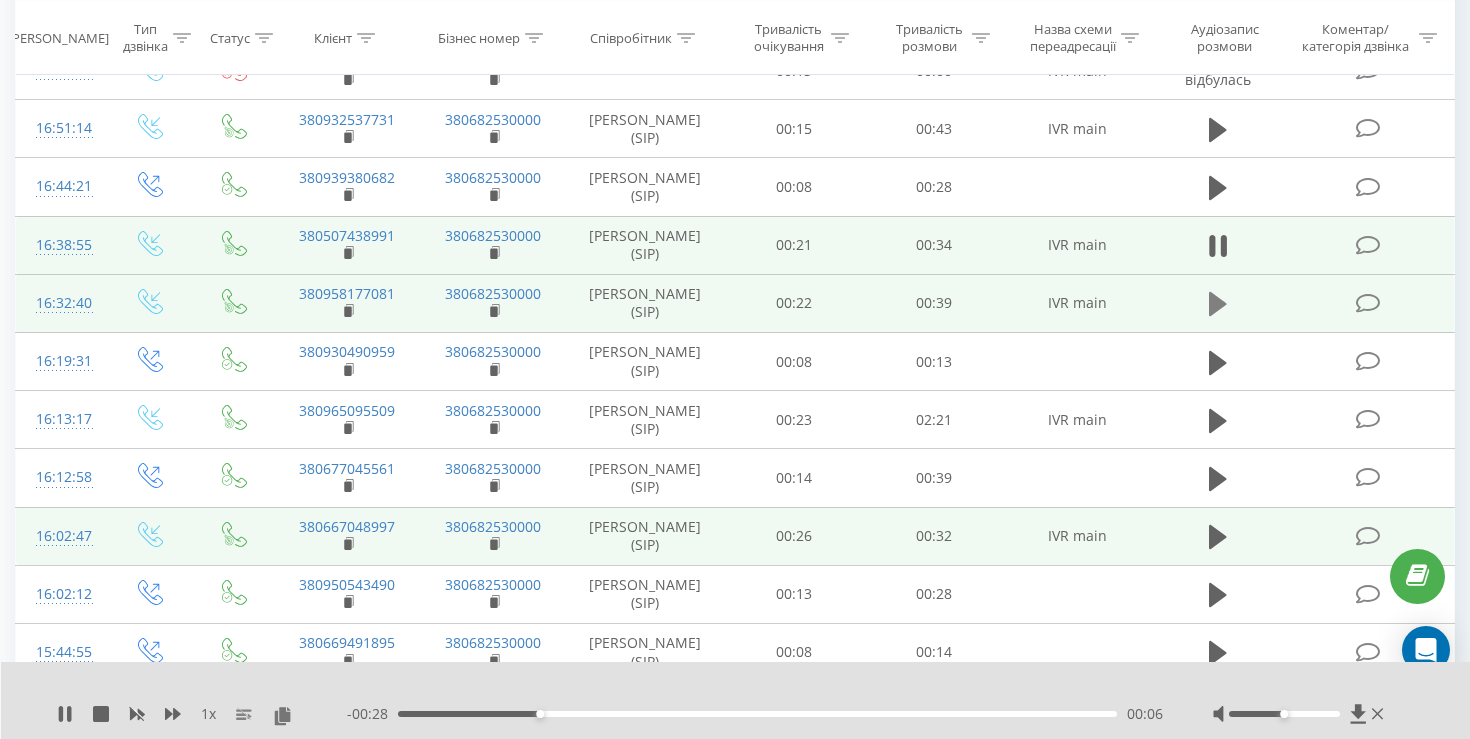 click at bounding box center [1218, 304] 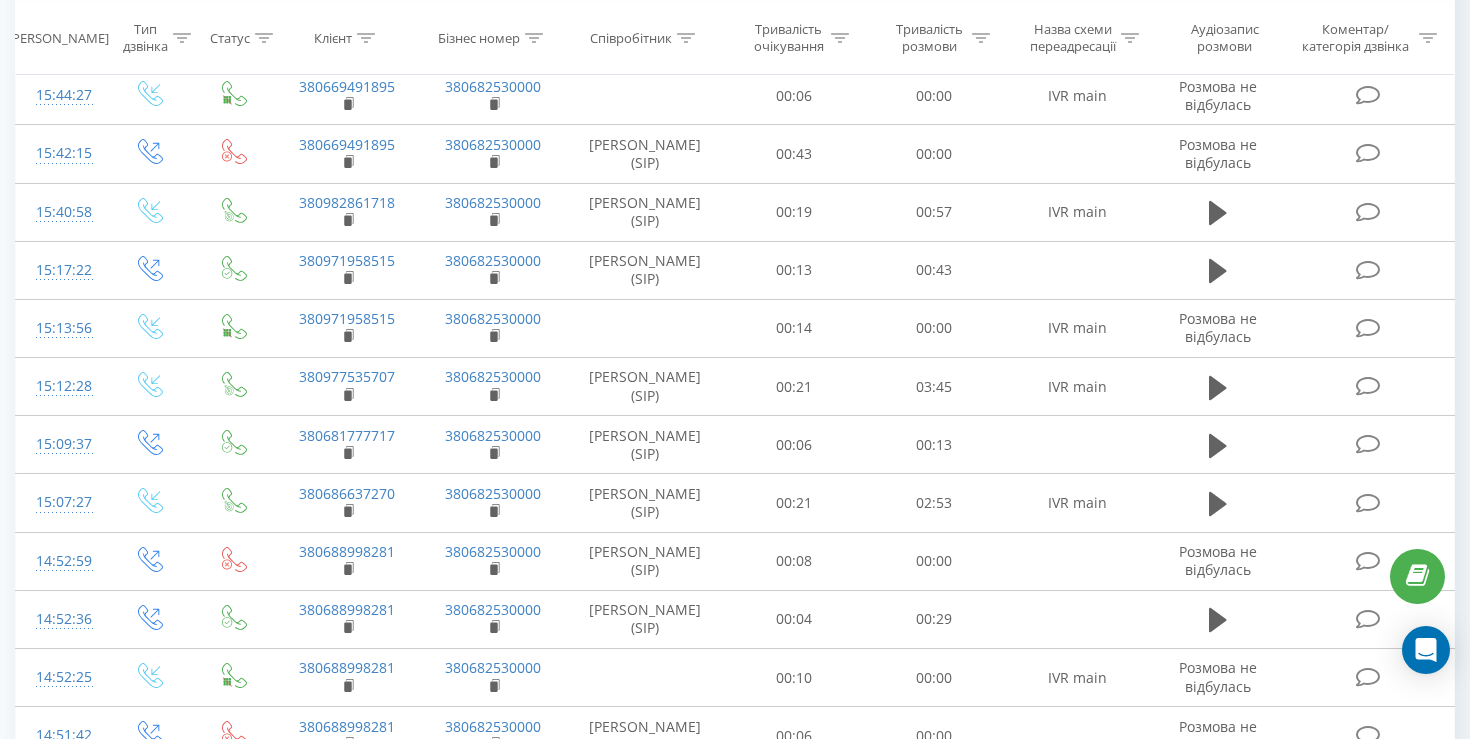 scroll, scrollTop: 5532, scrollLeft: 0, axis: vertical 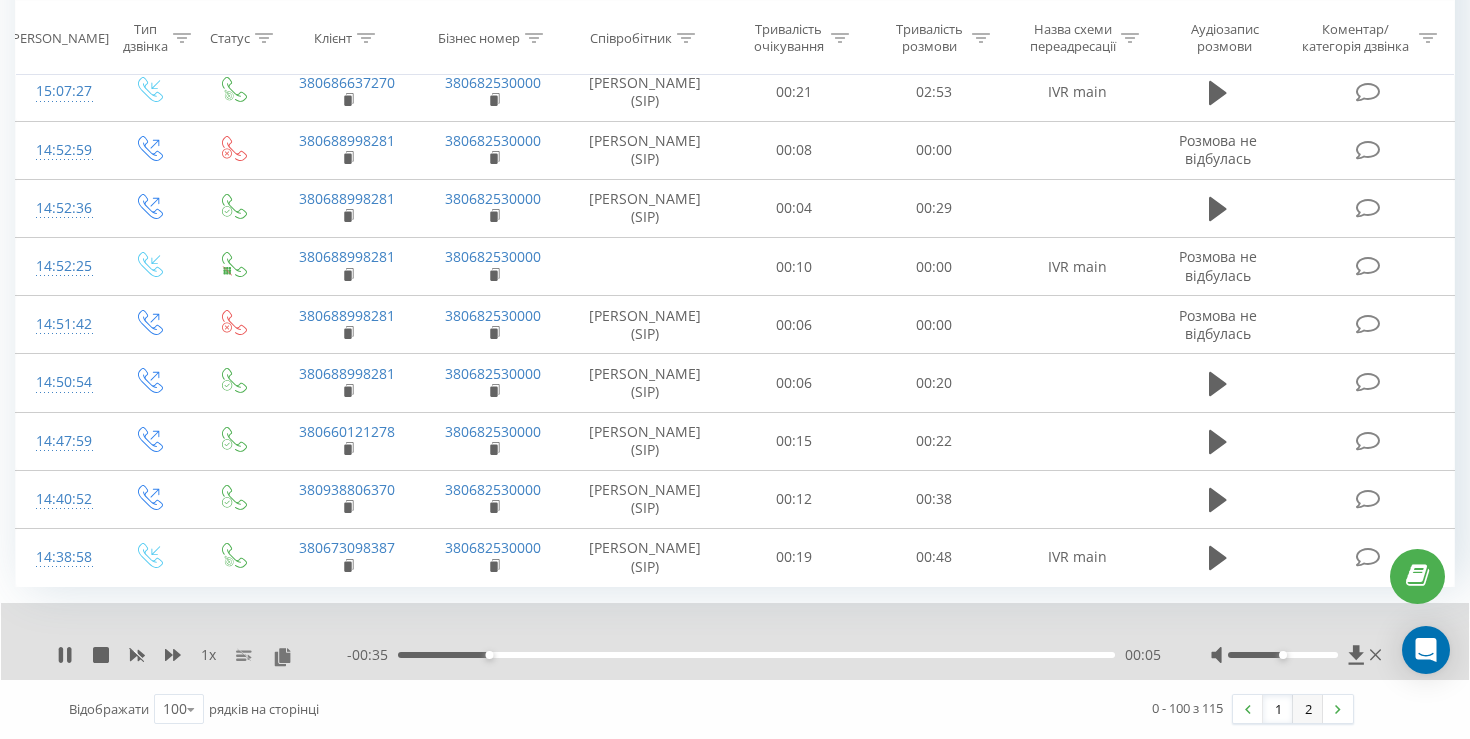 click on "2" at bounding box center [1308, 709] 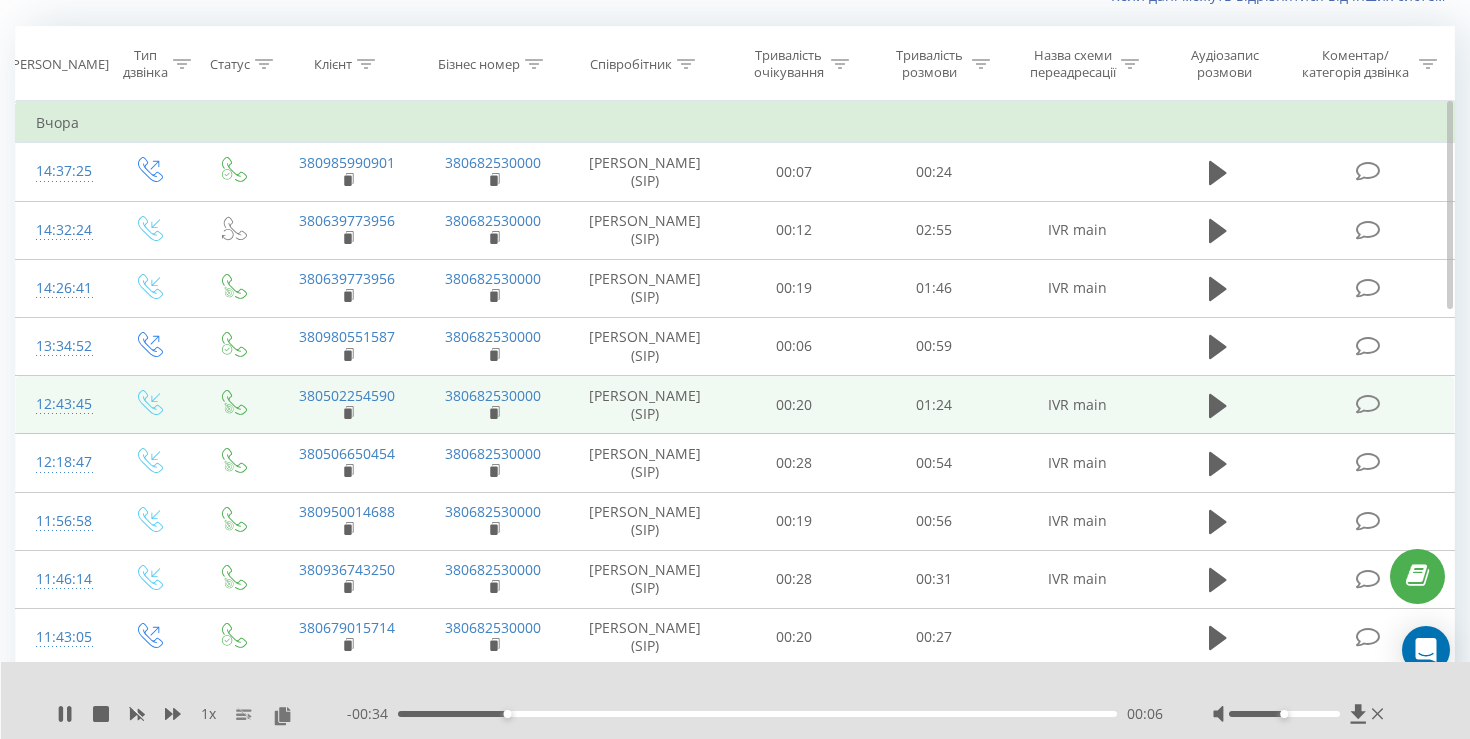scroll, scrollTop: 132, scrollLeft: 0, axis: vertical 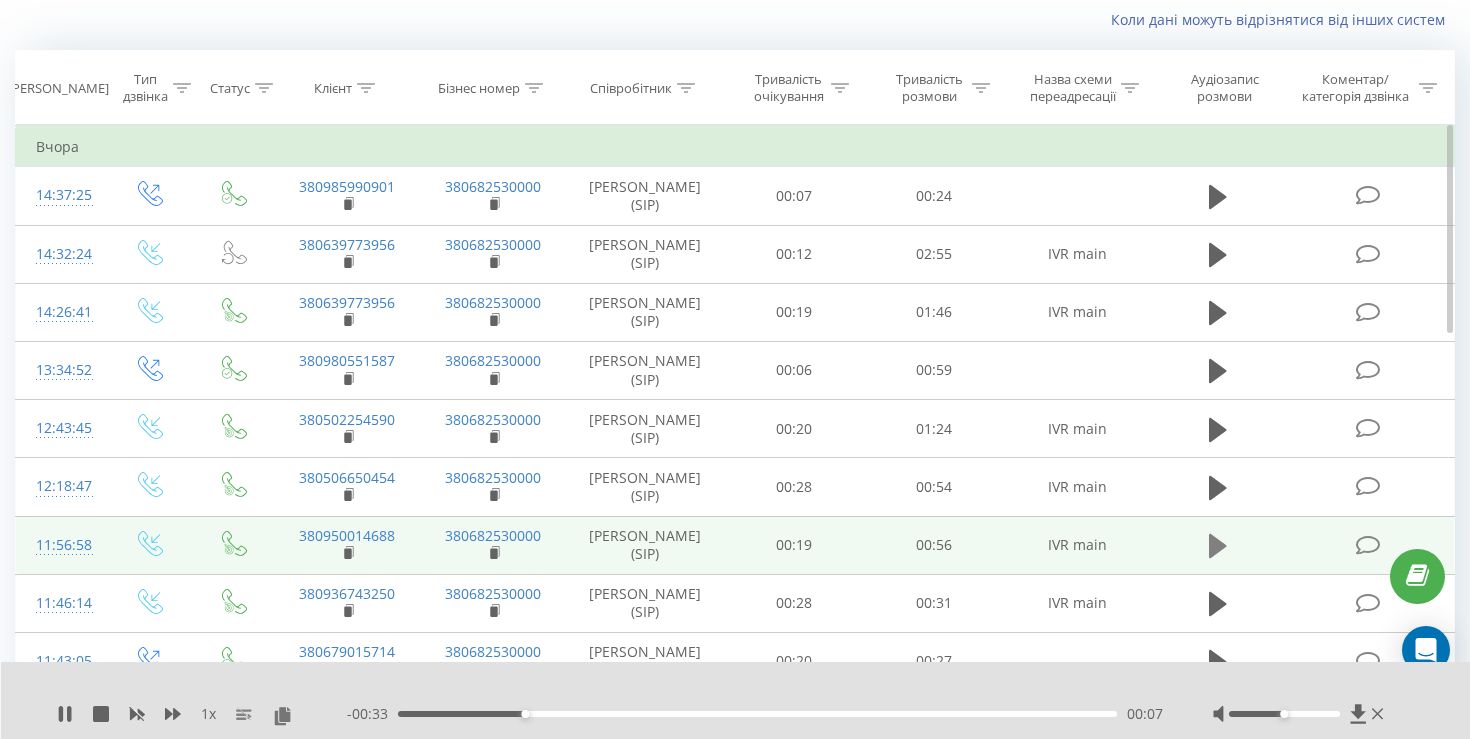 click at bounding box center [1218, 546] 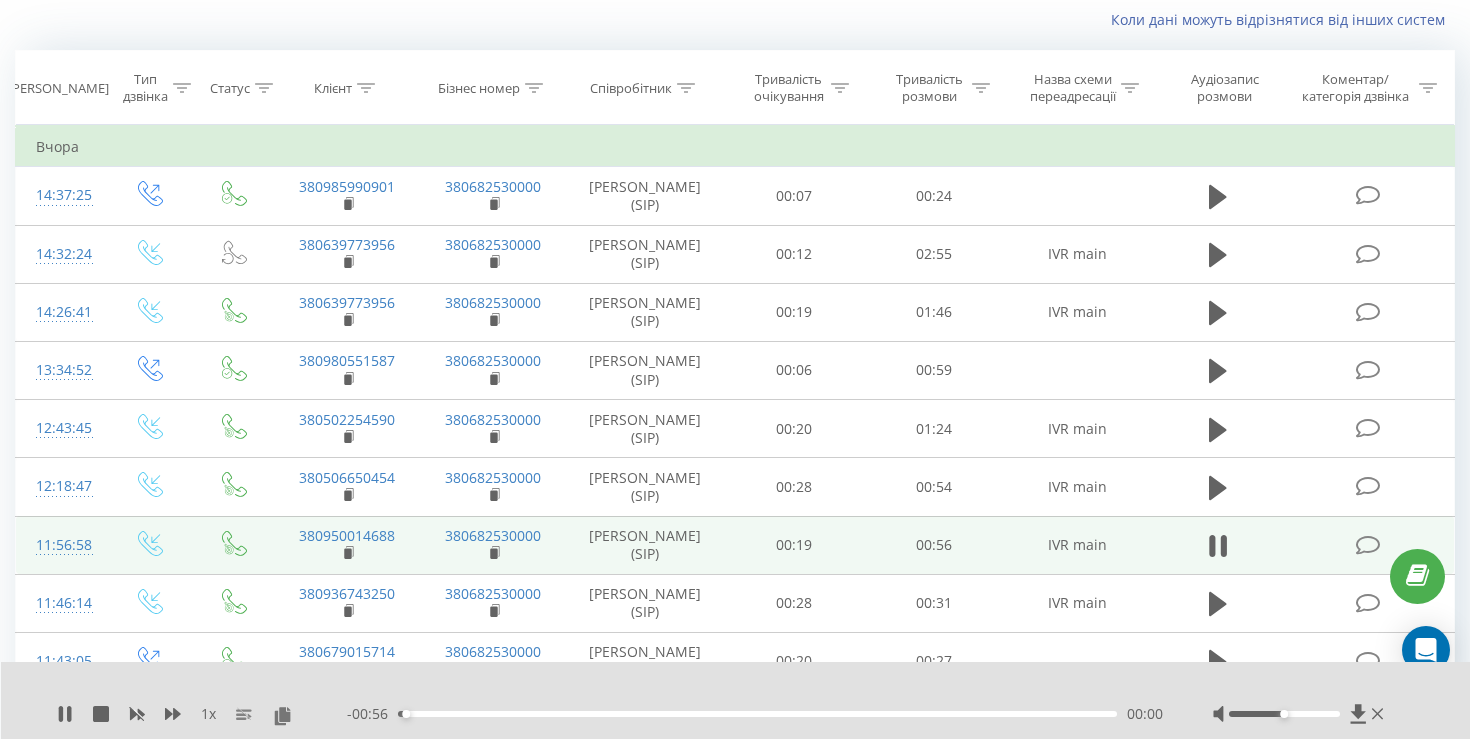 click on "00:00" at bounding box center [757, 714] 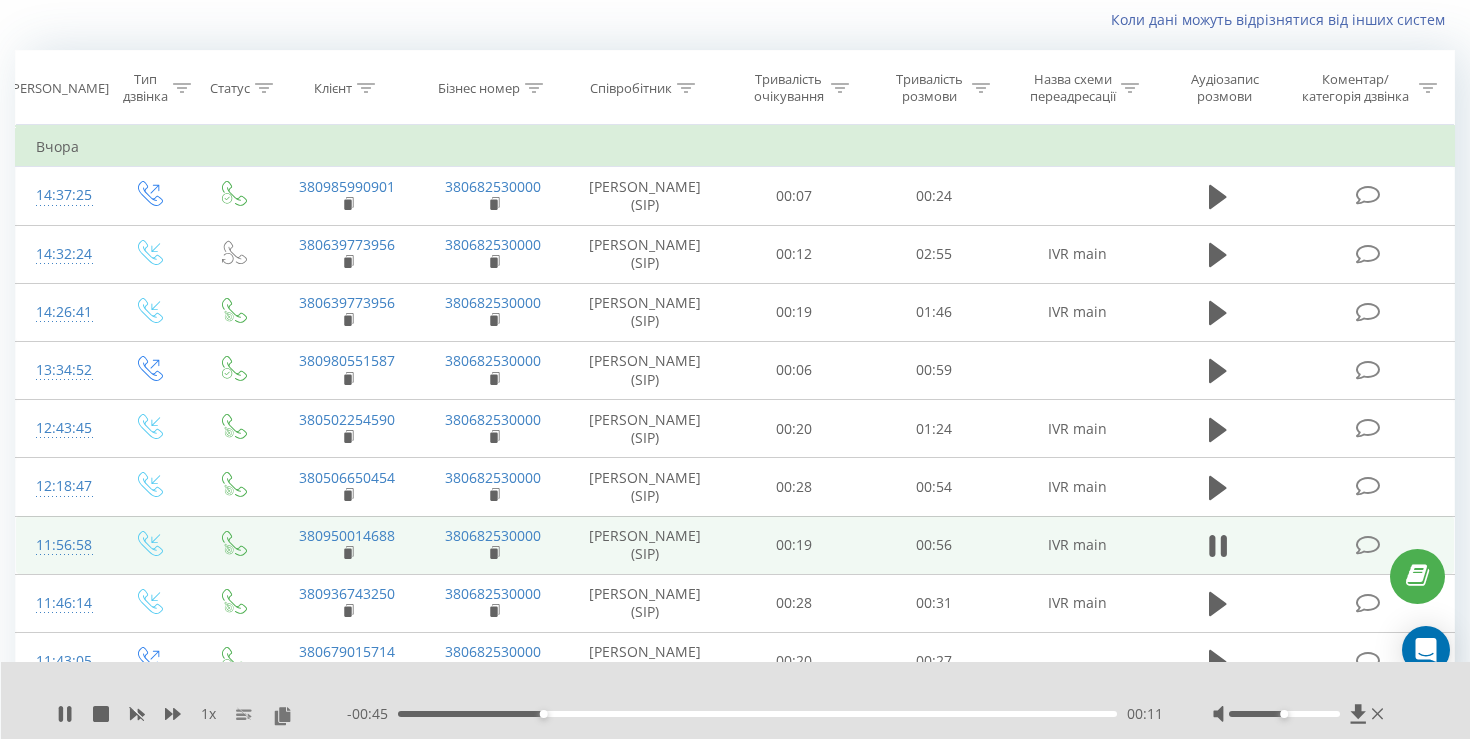 click on "00:11" at bounding box center [757, 714] 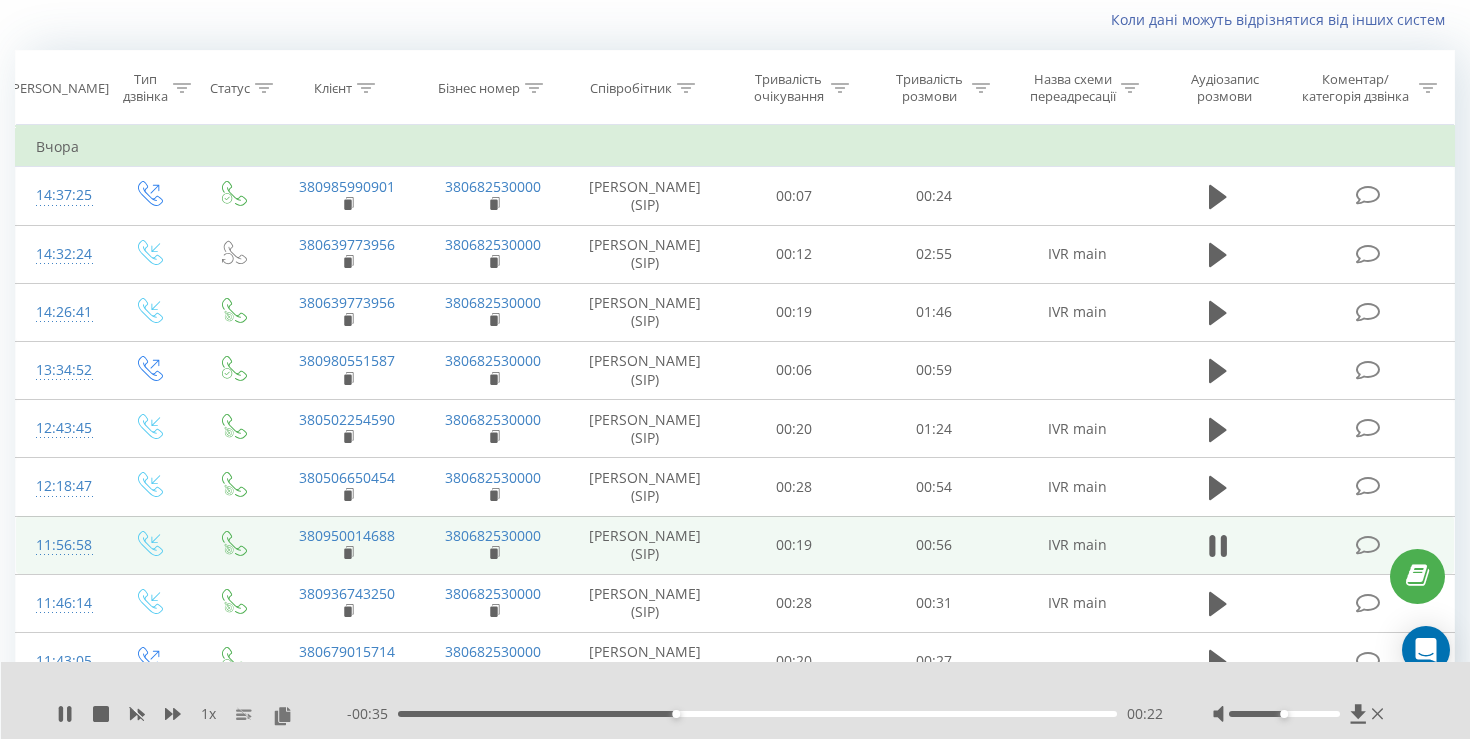 click on "- 00:35 00:22   00:22" at bounding box center [755, 714] 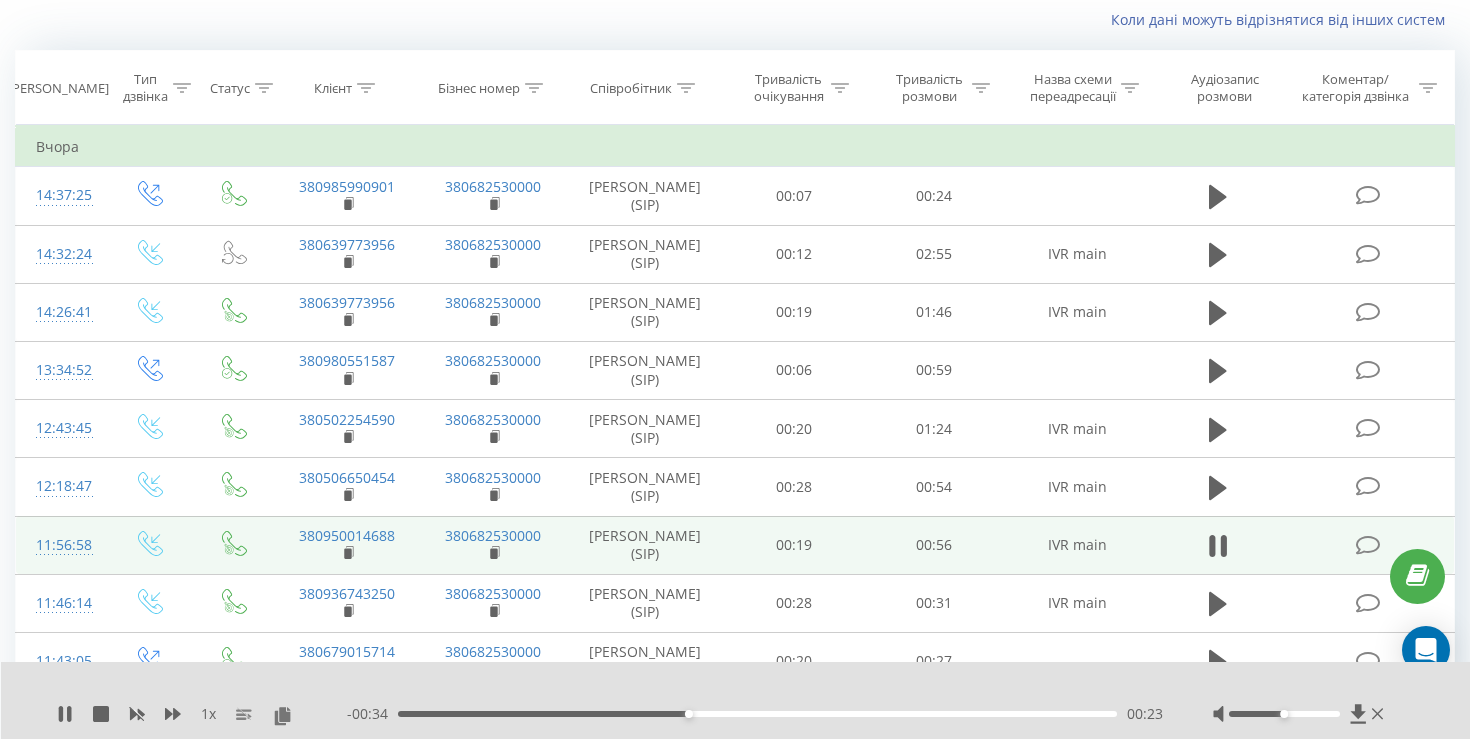 click on "00:23" at bounding box center [757, 714] 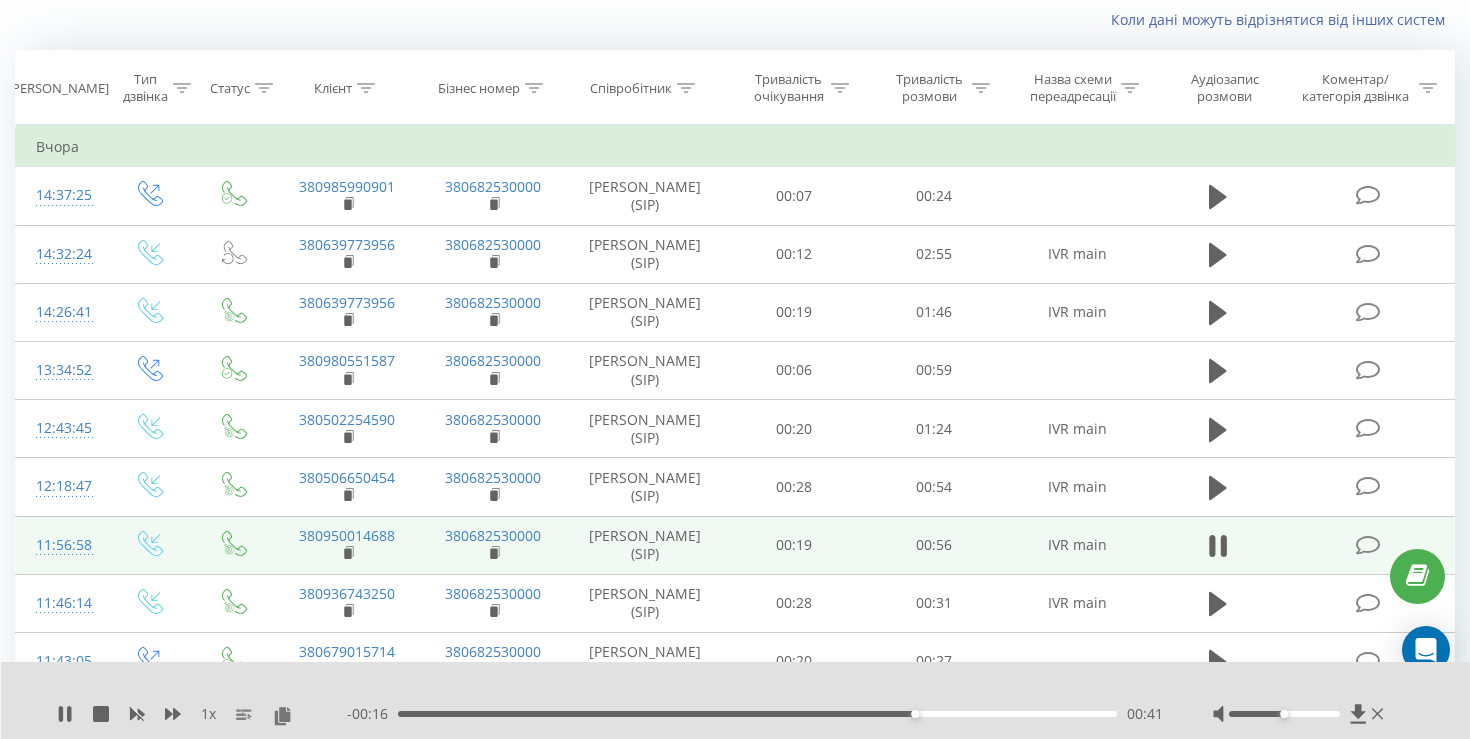 click on "1 x  - 00:16 00:41   00:41" at bounding box center (736, 700) 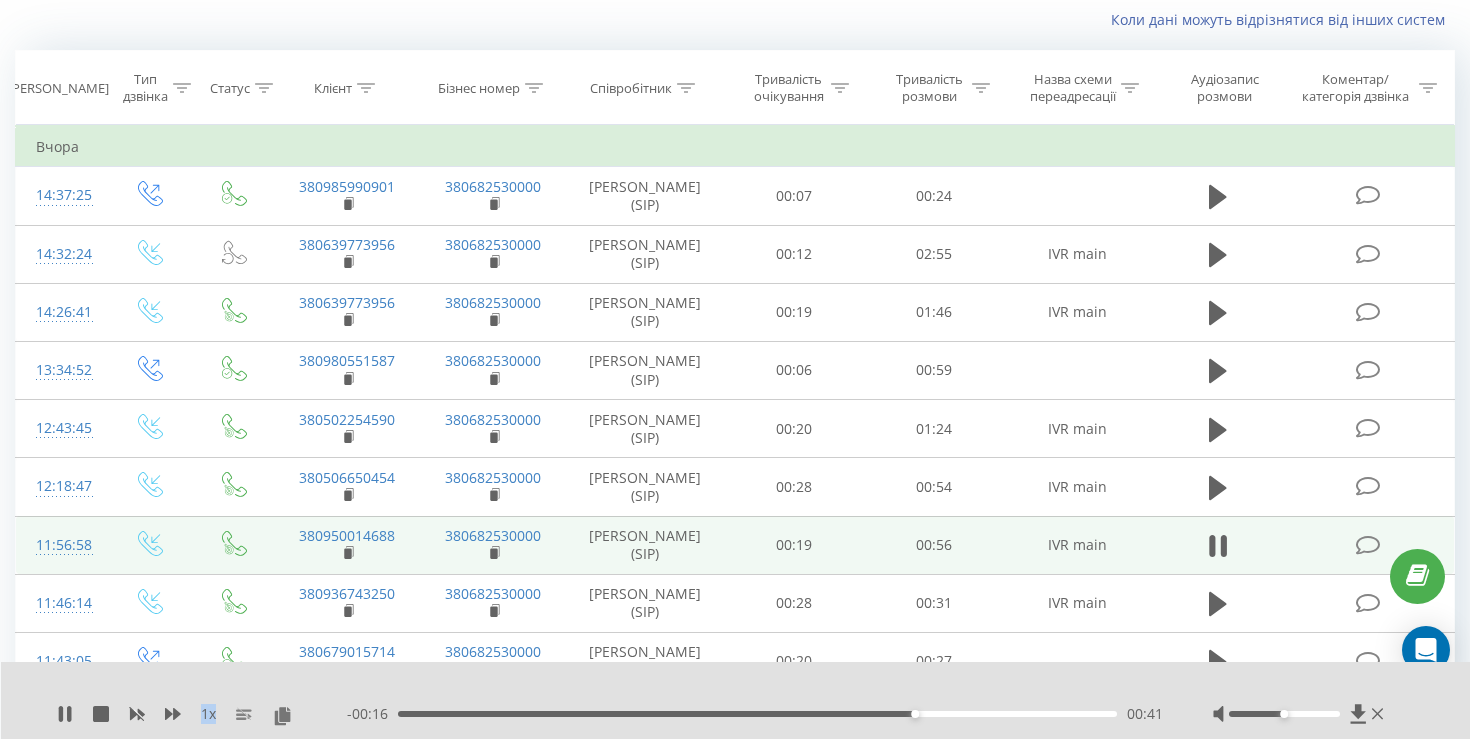click on "1 x  - 00:16 00:41   00:41" at bounding box center (736, 700) 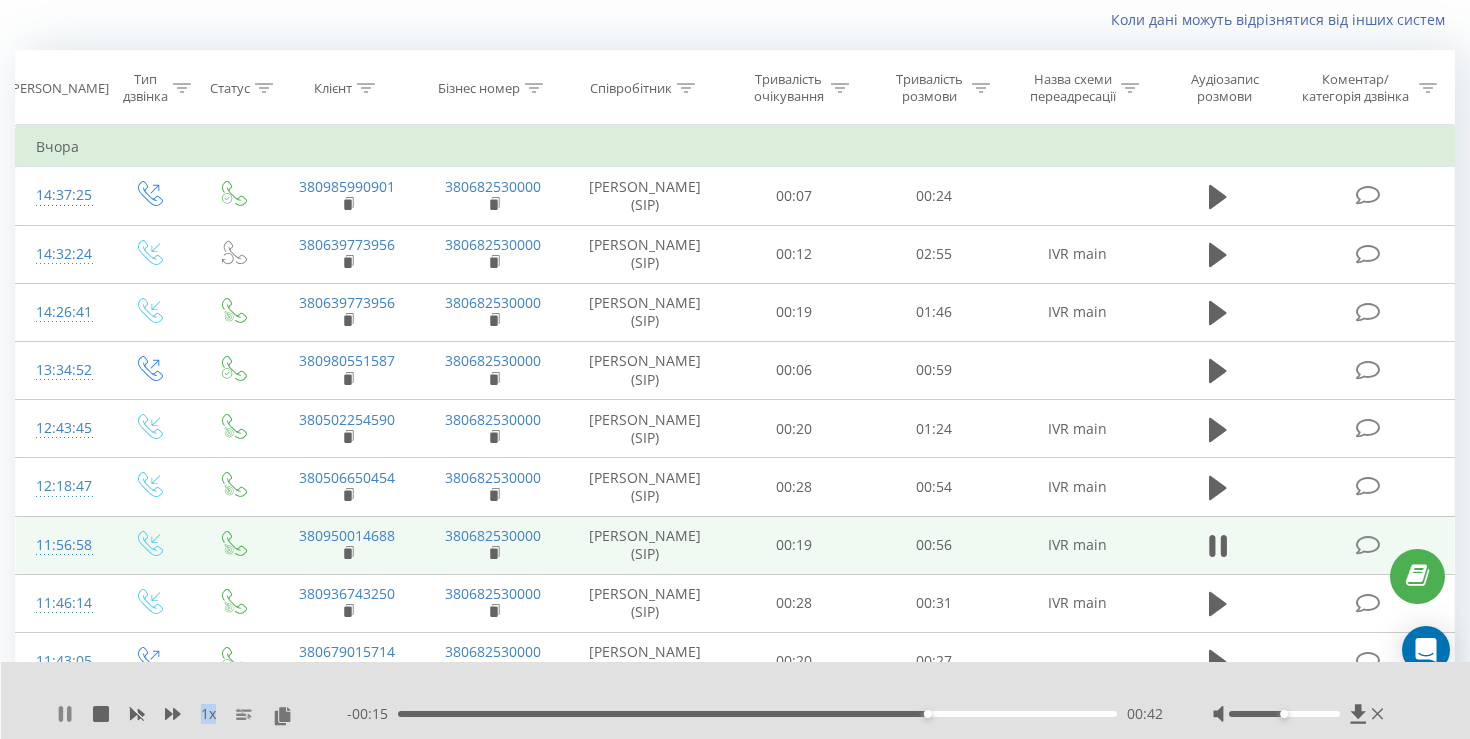 click 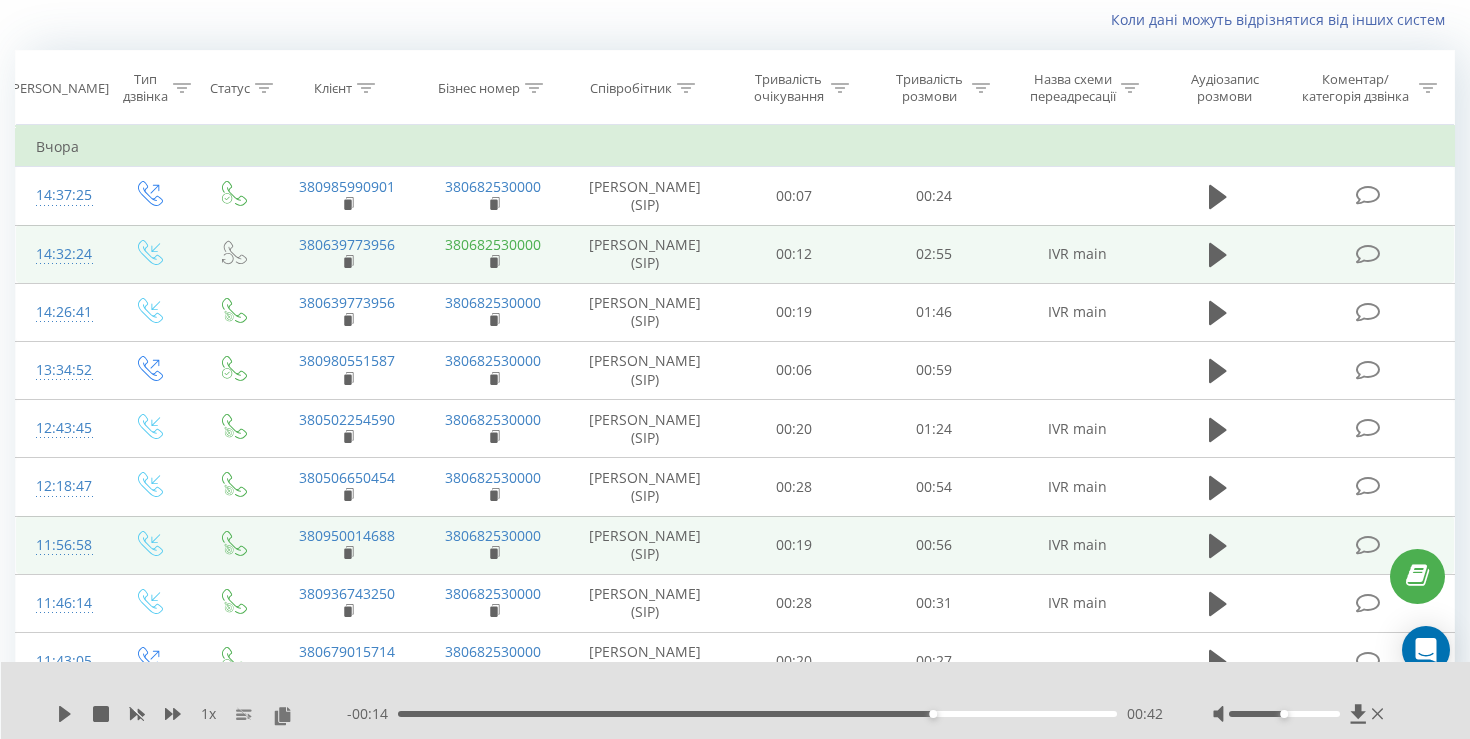 scroll, scrollTop: 585, scrollLeft: 0, axis: vertical 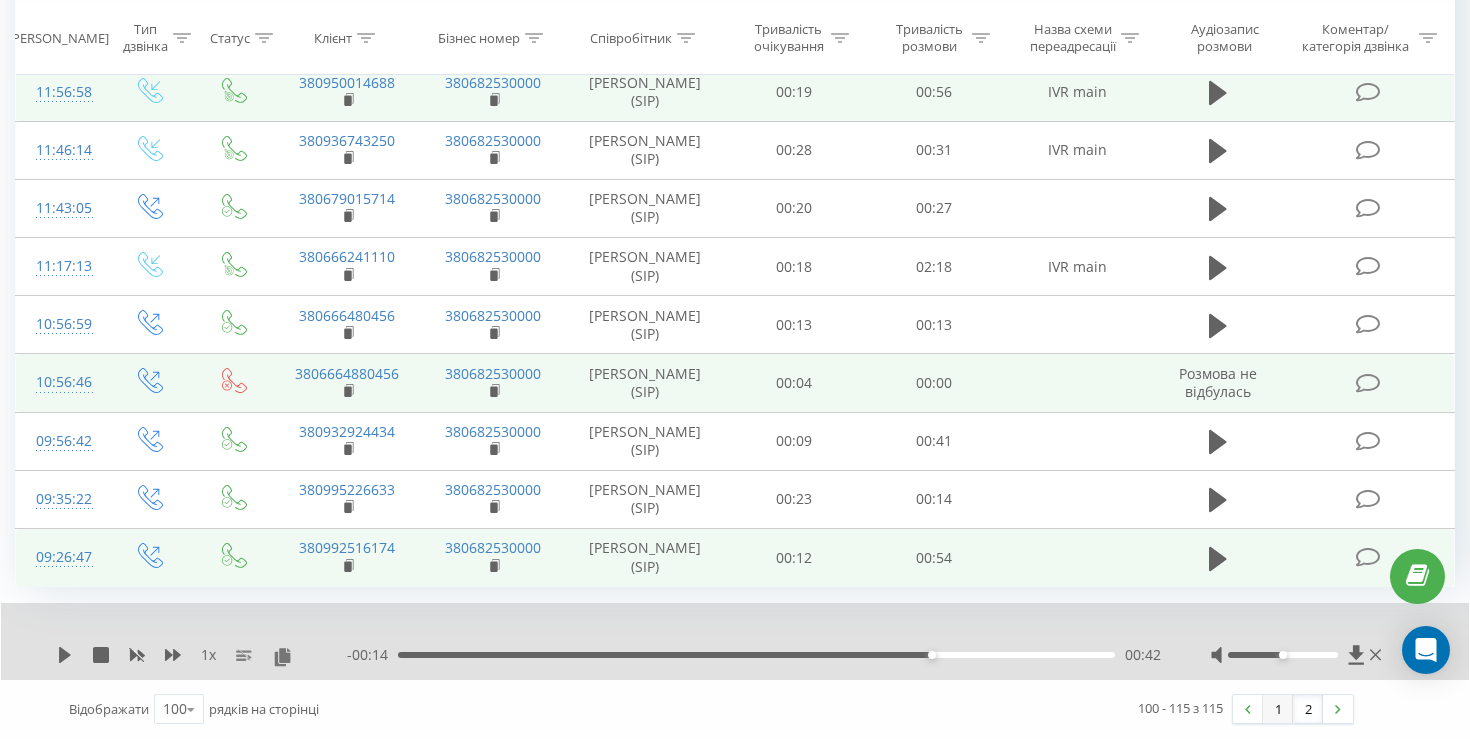click on "1" at bounding box center (1278, 709) 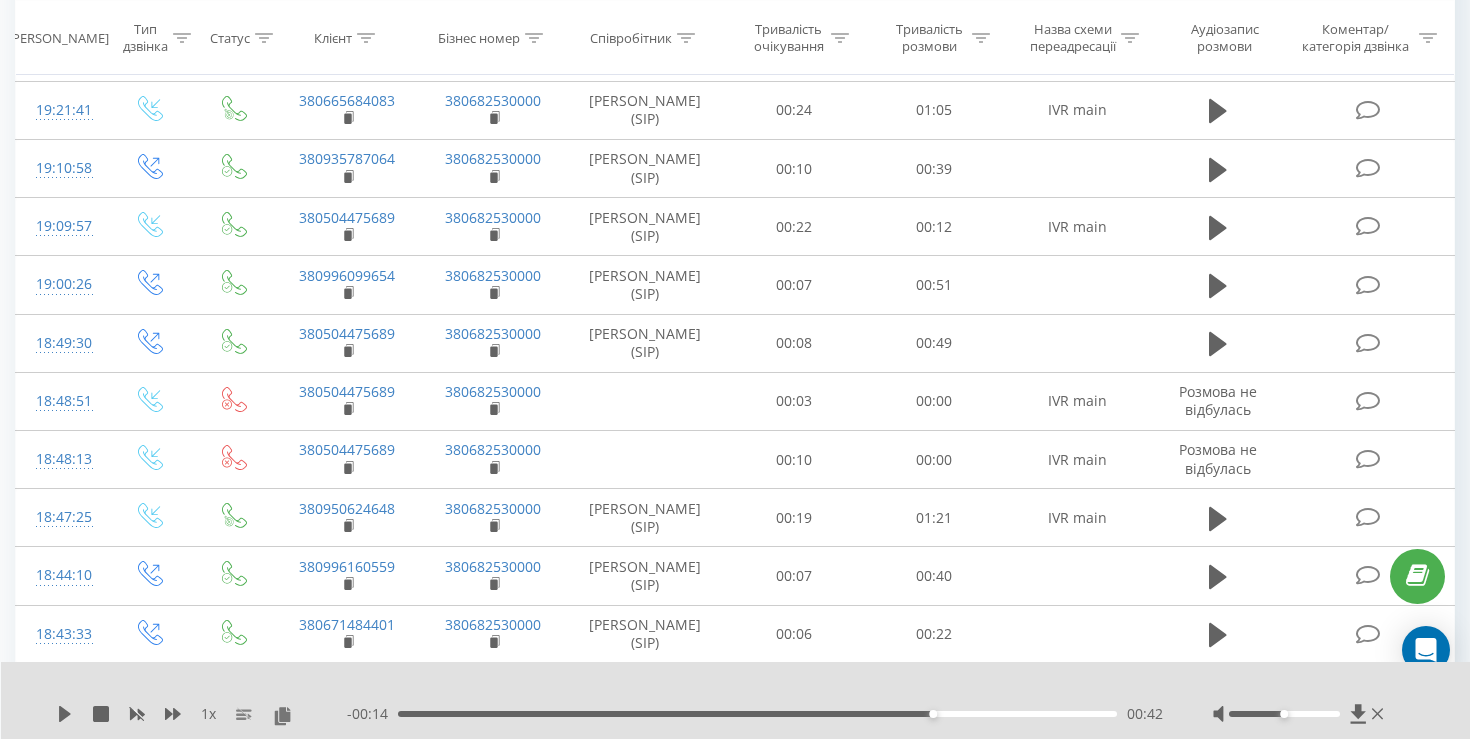 scroll, scrollTop: 3135, scrollLeft: 0, axis: vertical 